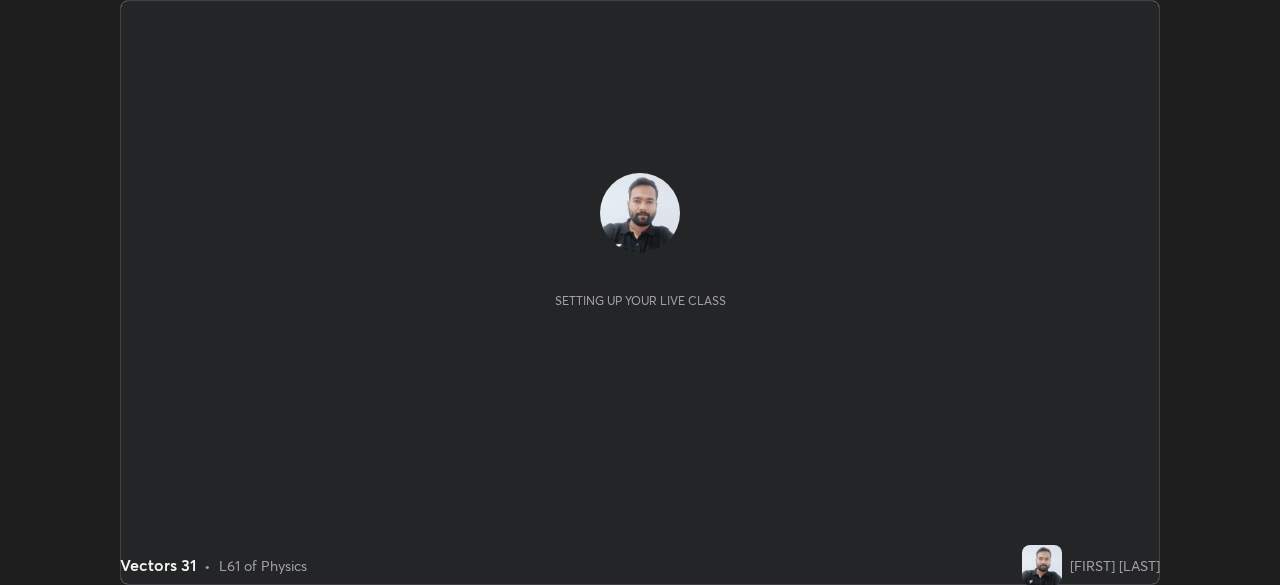 scroll, scrollTop: 0, scrollLeft: 0, axis: both 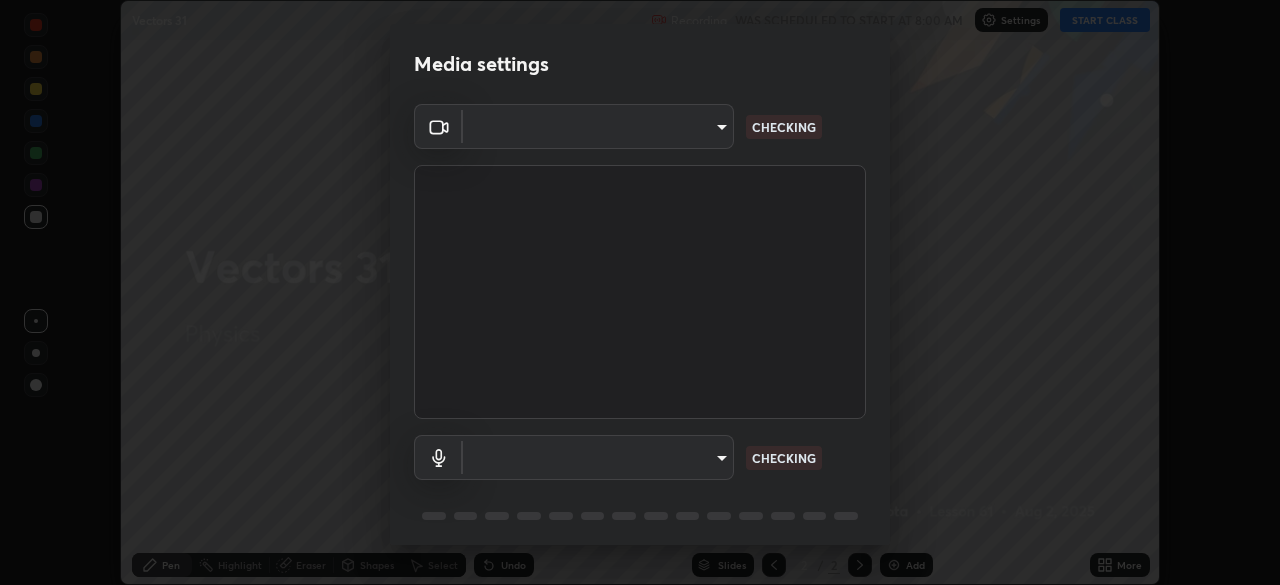 type on "0027d880a7963b517085937af56b29aa5f40e4e38db0b01c1037129a09c40036" 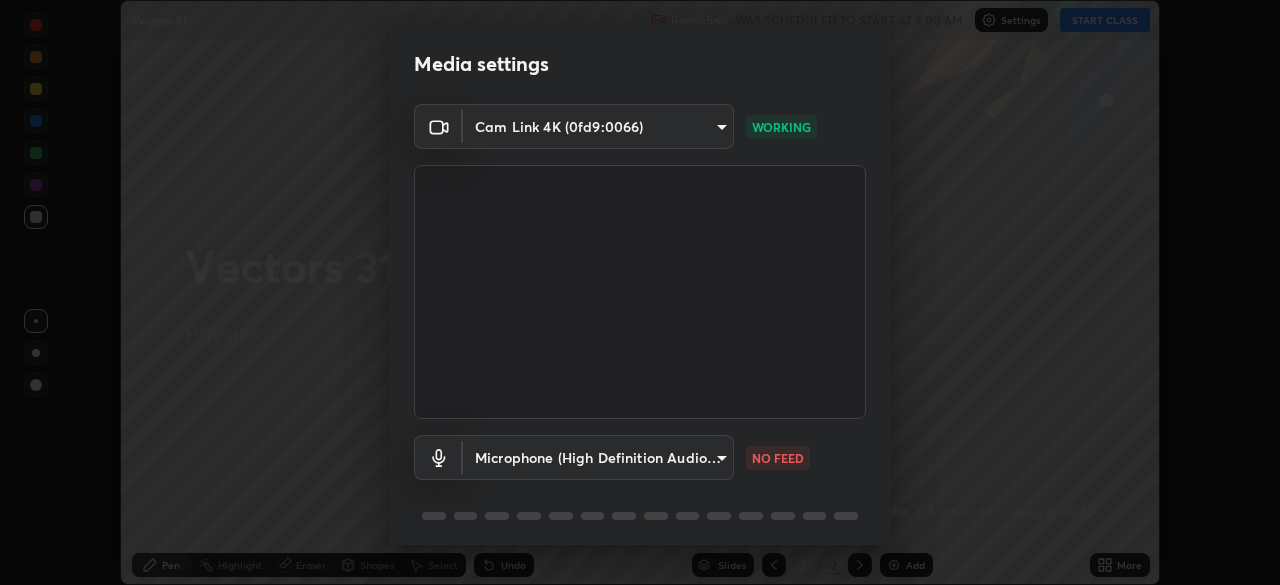 scroll, scrollTop: 71, scrollLeft: 0, axis: vertical 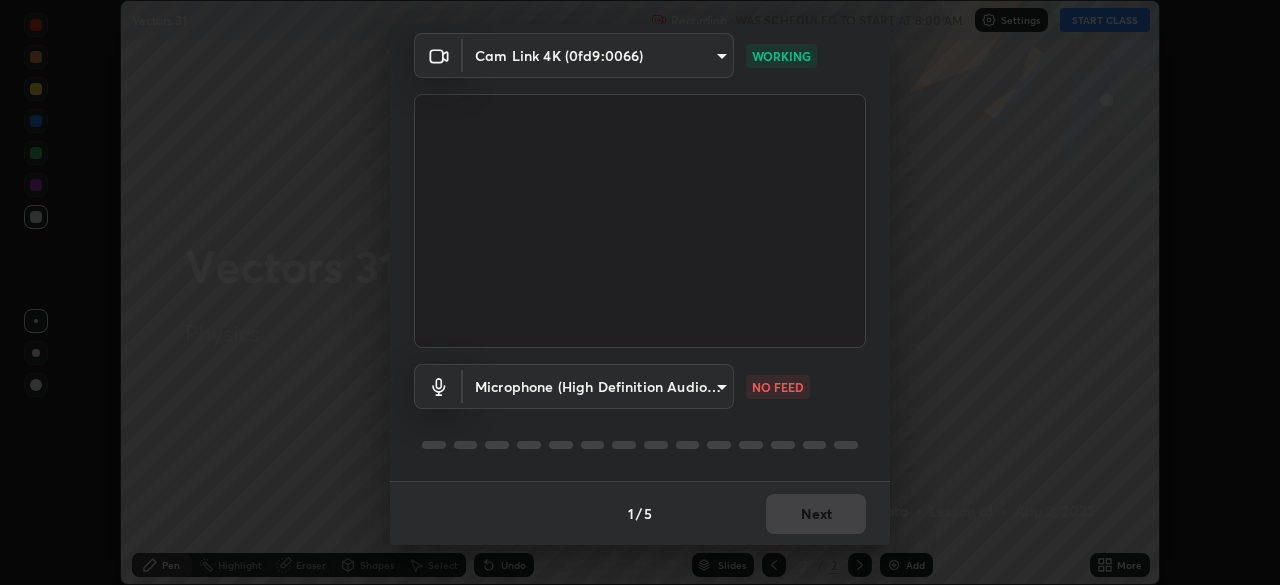 click on "Erase all Vectors 31 Recording WAS SCHEDULED TO START AT  8:00 AM Settings START CLASS Setting up your live class Vectors 31 • L61 of Physics [FIRST] [LAST] Pen Highlight Eraser Shapes Select Undo Slides 2 / 2 Add More No doubts shared Encourage your learners to ask a doubt for better clarity Report an issue Reason for reporting Buffering Chat not working Audio - Video sync issue Educator video quality low ​ Attach an image Report Media settings Cam Link 4K (0fd9:0066) 0027d880a7963b517085937af56b29aa5f40e4e38db0b01c1037129a09c40036 WORKING Microphone (High Definition Audio Device) f6097a301f645a17e9d84f76dd5c4a02c8c431571a5883ed985684940c961cd1 NO FEED 1 / 5 Next" at bounding box center (640, 292) 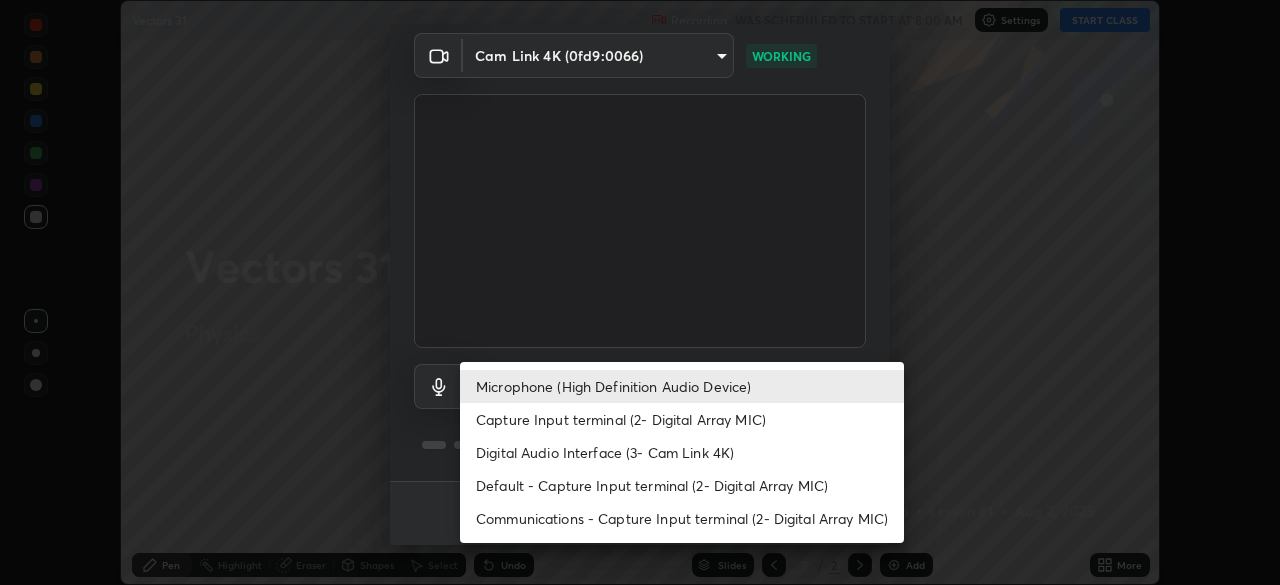 click on "Capture Input terminal (2- Digital Array MIC)" at bounding box center [682, 419] 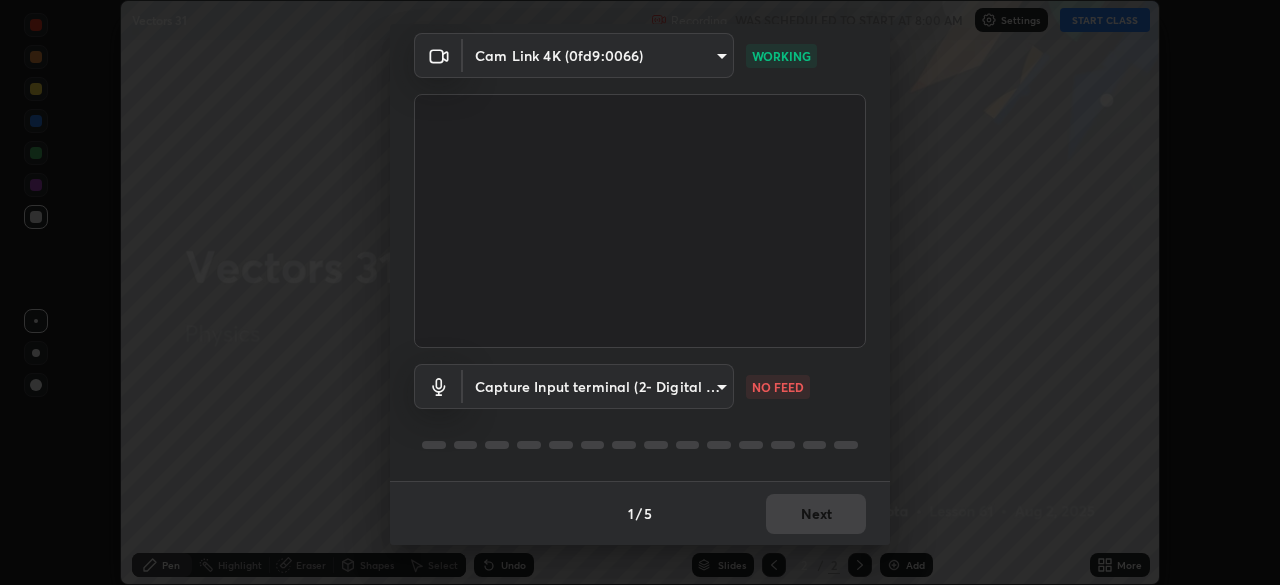 click on "Erase all Vectors 31 Recording WAS SCHEDULED TO START AT  8:00 AM Settings START CLASS Setting up your live class Vectors 31 • L61 of Physics [FIRST] [LAST] Pen Highlight Eraser Shapes Select Undo Slides 2 / 2 Add More No doubts shared Encourage your learners to ask a doubt for better clarity Report an issue Reason for reporting Buffering Chat not working Audio - Video sync issue Educator video quality low ​ Attach an image Report Media settings Cam Link 4K (0fd9:0066) 0027d880a7963b517085937af56b29aa5f40e4e38db0b01c1037129a09c40036 WORKING Capture Input terminal (2- Digital Array MIC) faa9be2b873de5c35e0bdf58f81877dbec8d974e41dbe16060f41c264c840095 NO FEED 1 / 5 Next Microphone (High Definition Audio Device) Capture Input terminal (2- Digital Array MIC) Digital Audio Interface (3- Cam Link 4K) Default - Capture Input terminal (2- Digital Array MIC) Communications - Capture Input terminal (2- Digital Array MIC)" at bounding box center (640, 292) 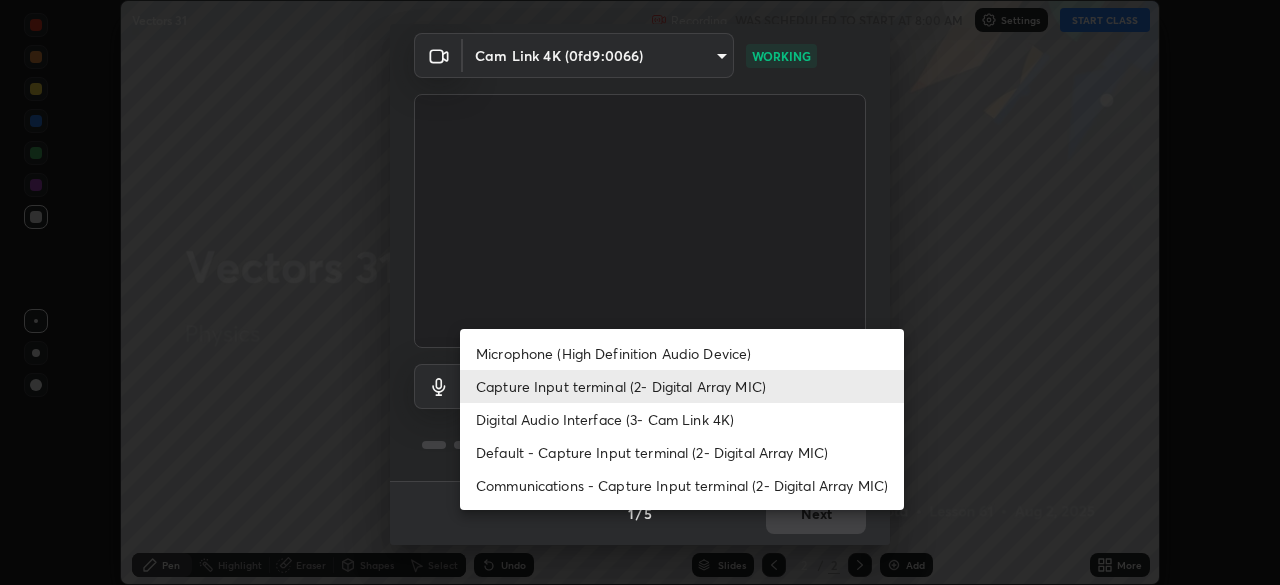 click on "Microphone (High Definition Audio Device)" at bounding box center (682, 353) 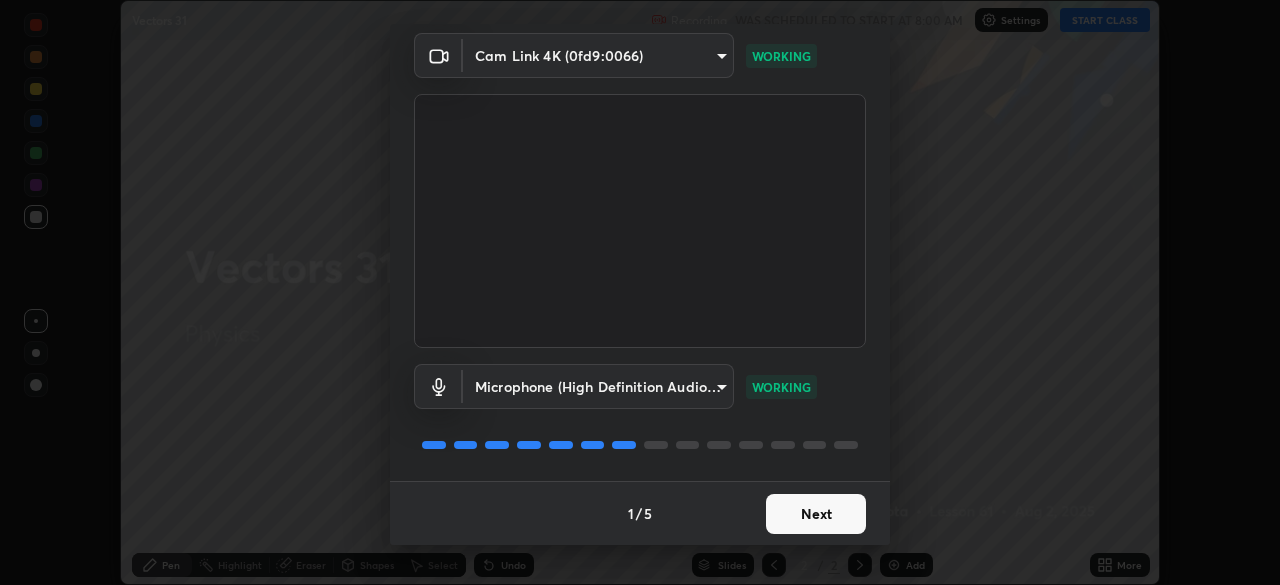 click on "Next" at bounding box center (816, 514) 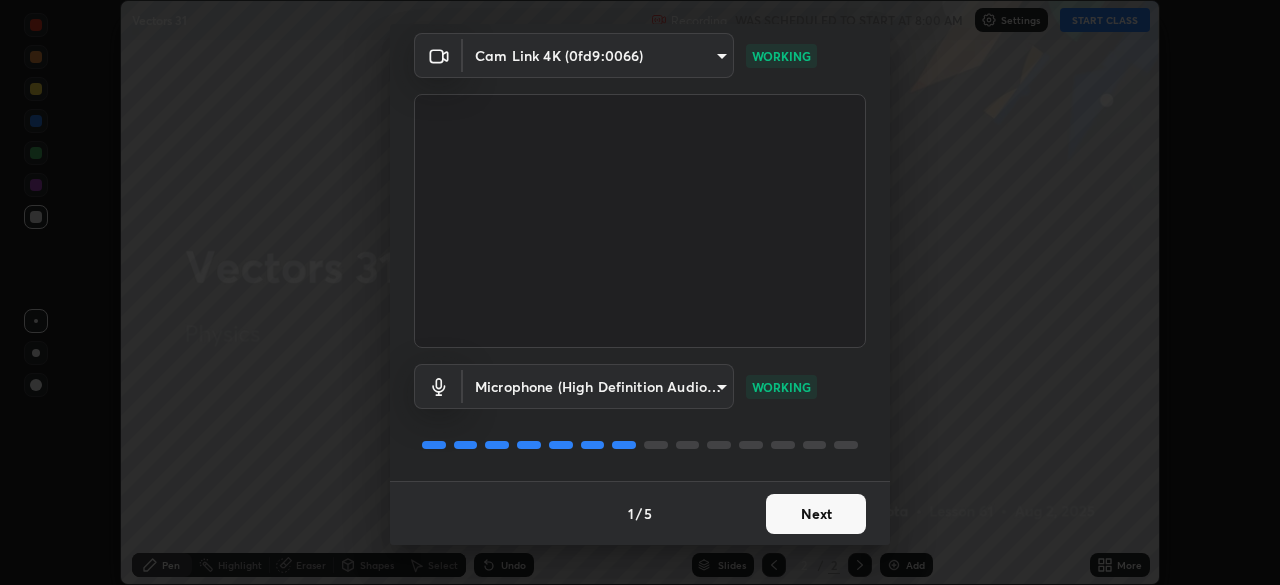 scroll, scrollTop: 0, scrollLeft: 0, axis: both 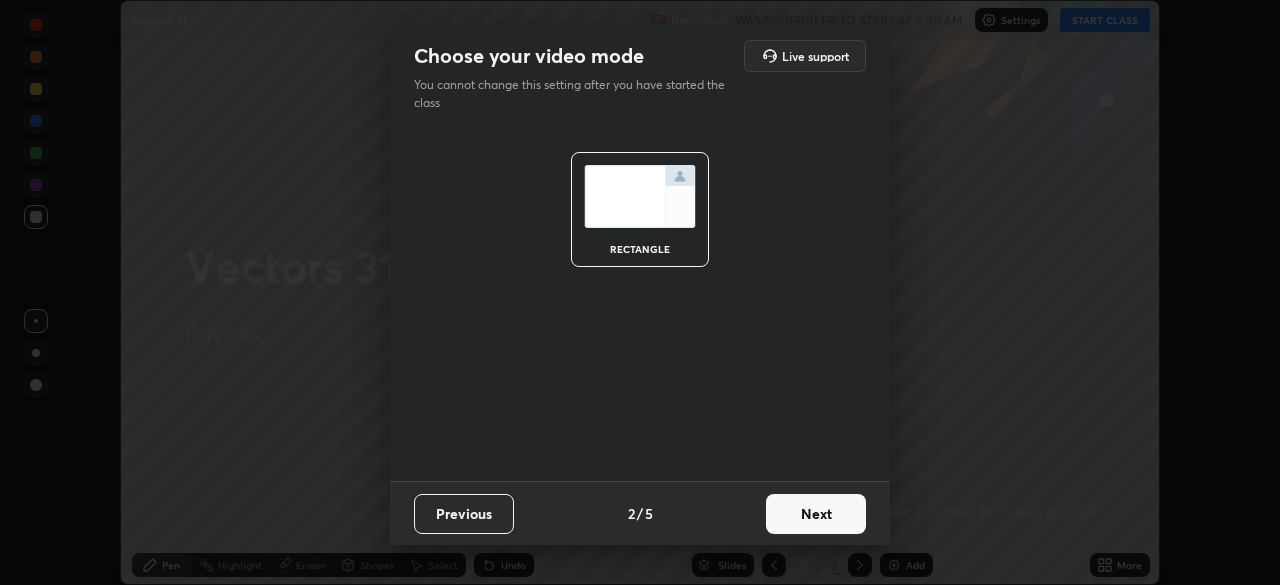 click on "Next" at bounding box center [816, 514] 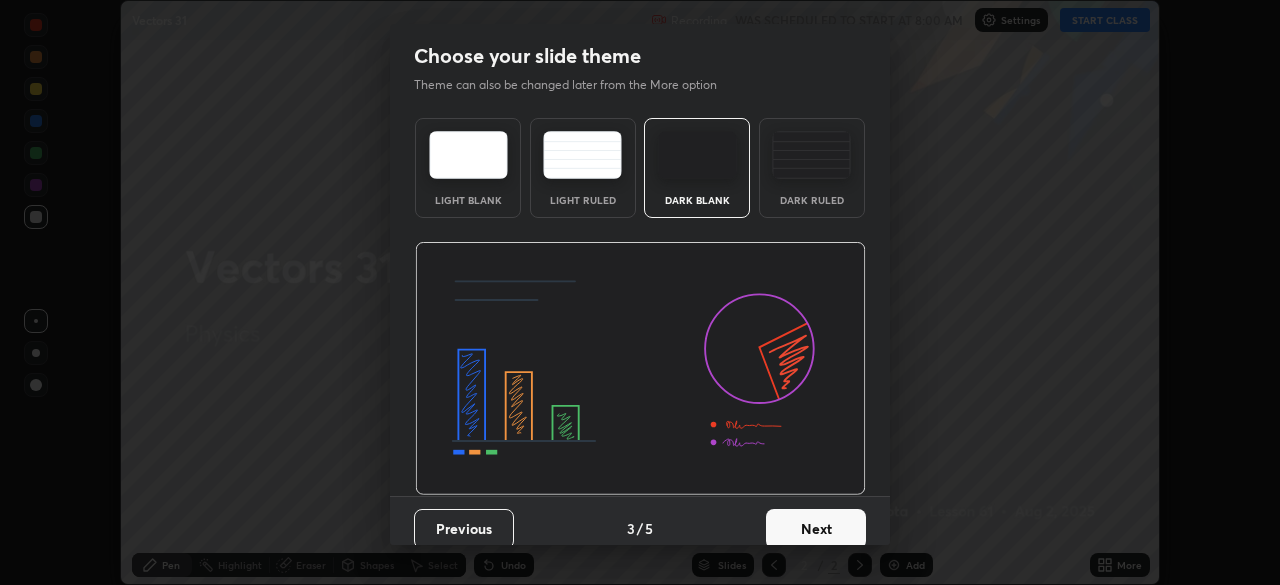 click on "Next" at bounding box center (816, 529) 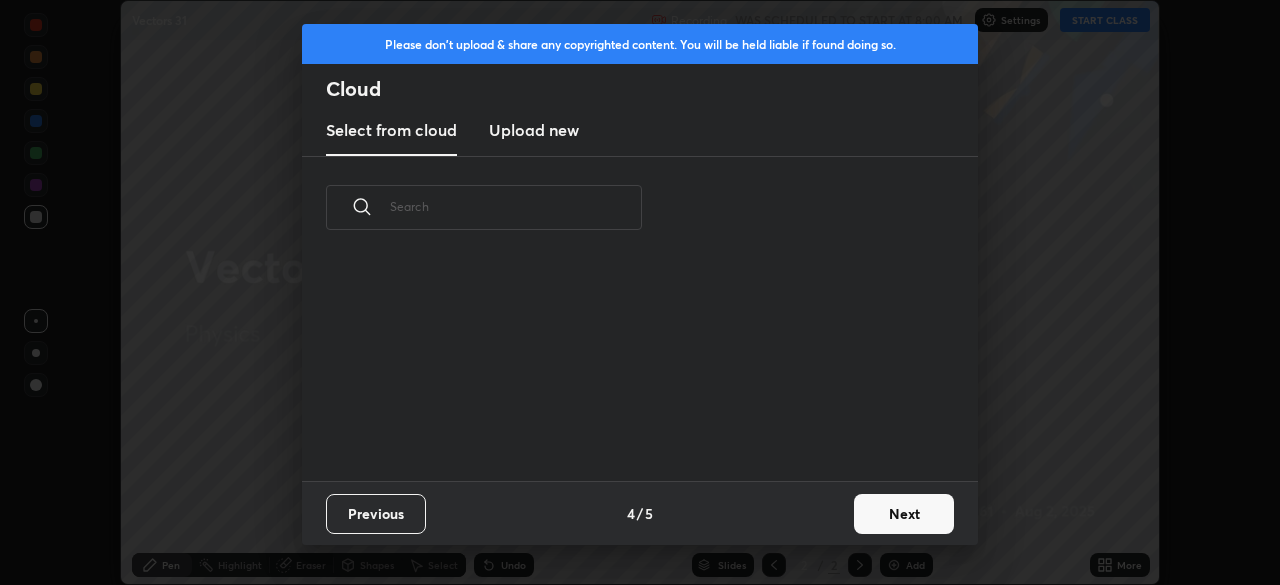 scroll, scrollTop: 7, scrollLeft: 11, axis: both 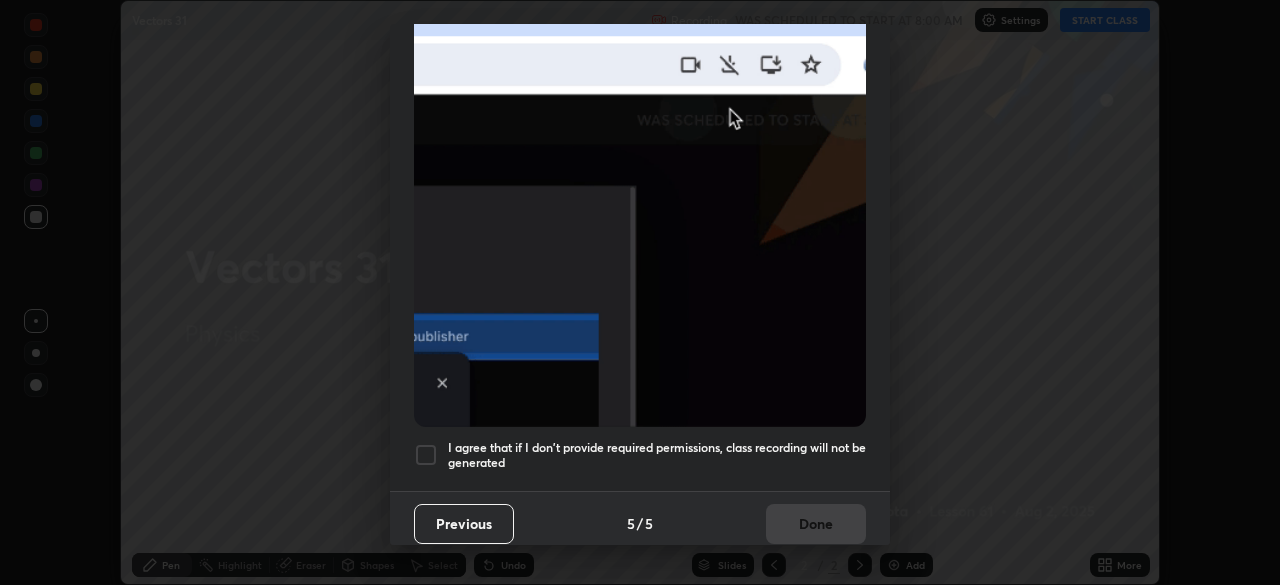 click on "I agree that if I don't provide required permissions, class recording will not be generated" at bounding box center (657, 455) 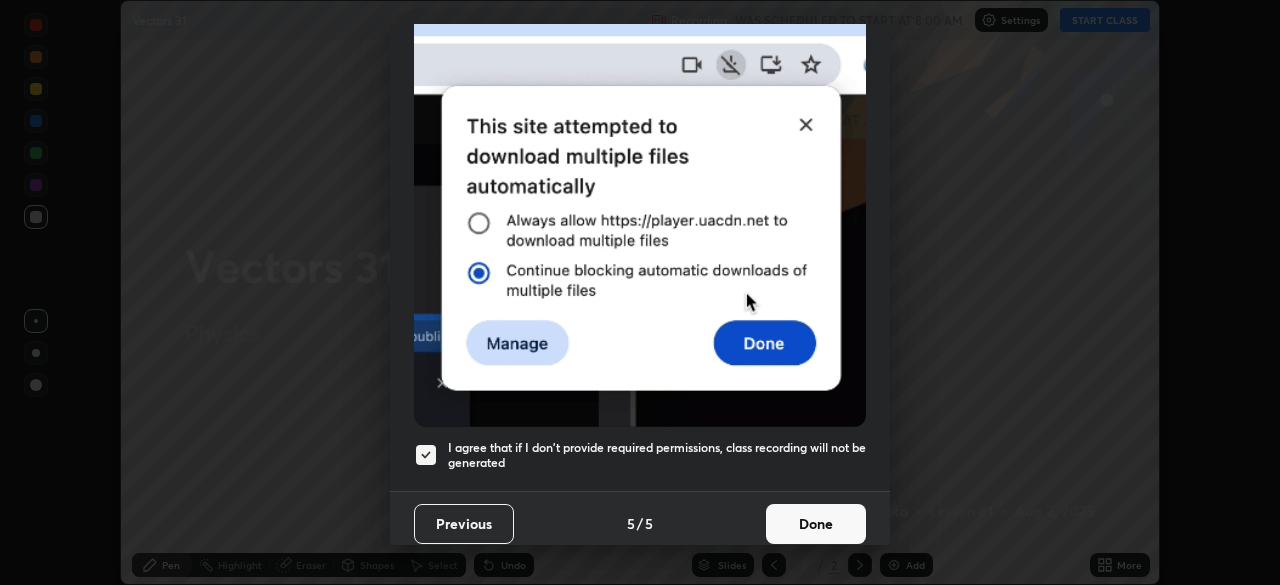 click on "Done" at bounding box center [816, 524] 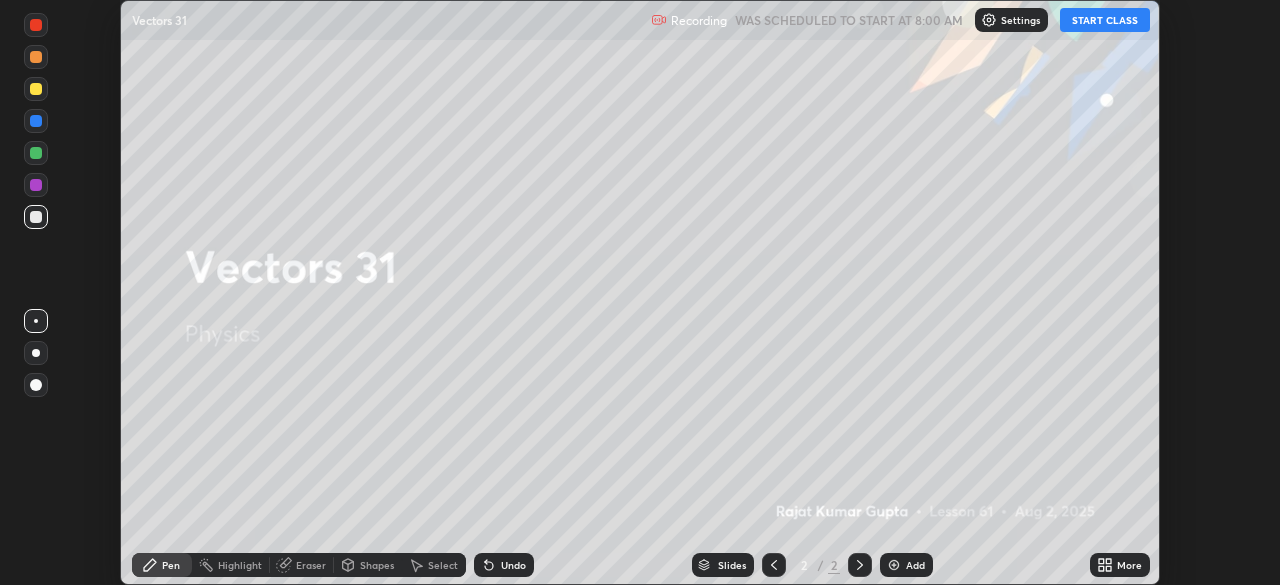 click on "START CLASS" at bounding box center [1105, 20] 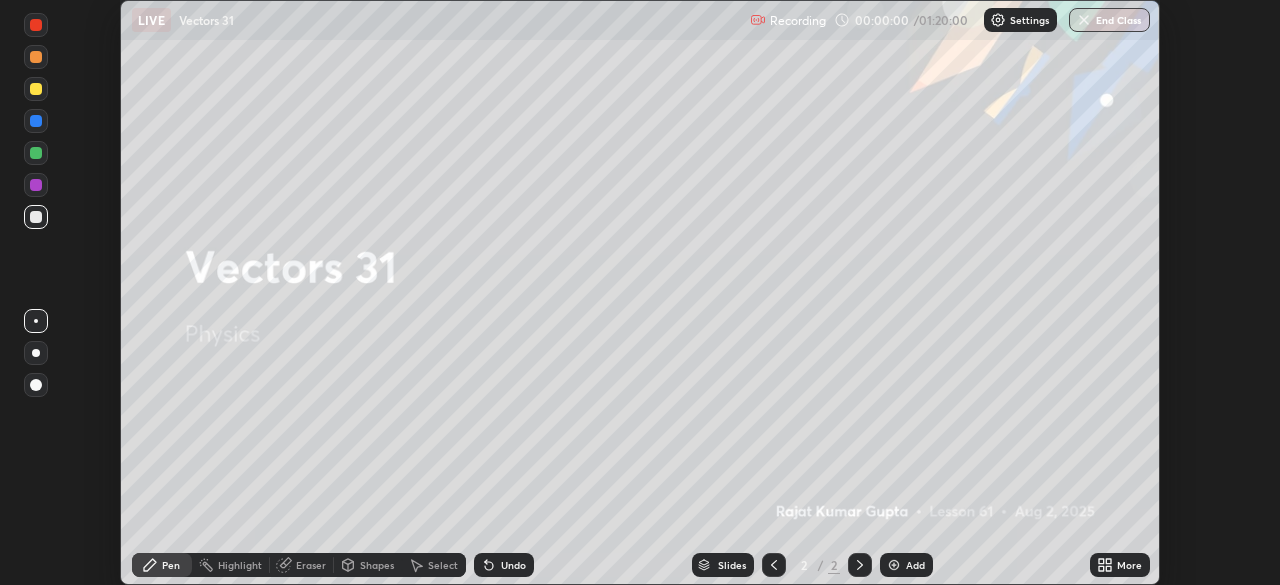 click 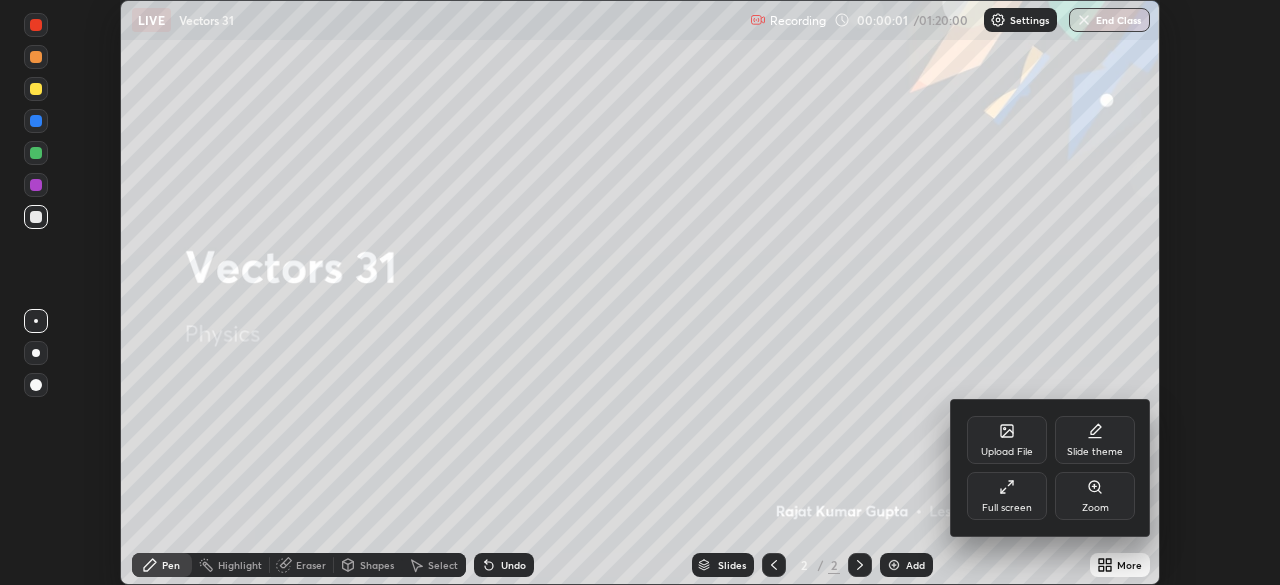 click on "Full screen" at bounding box center (1007, 496) 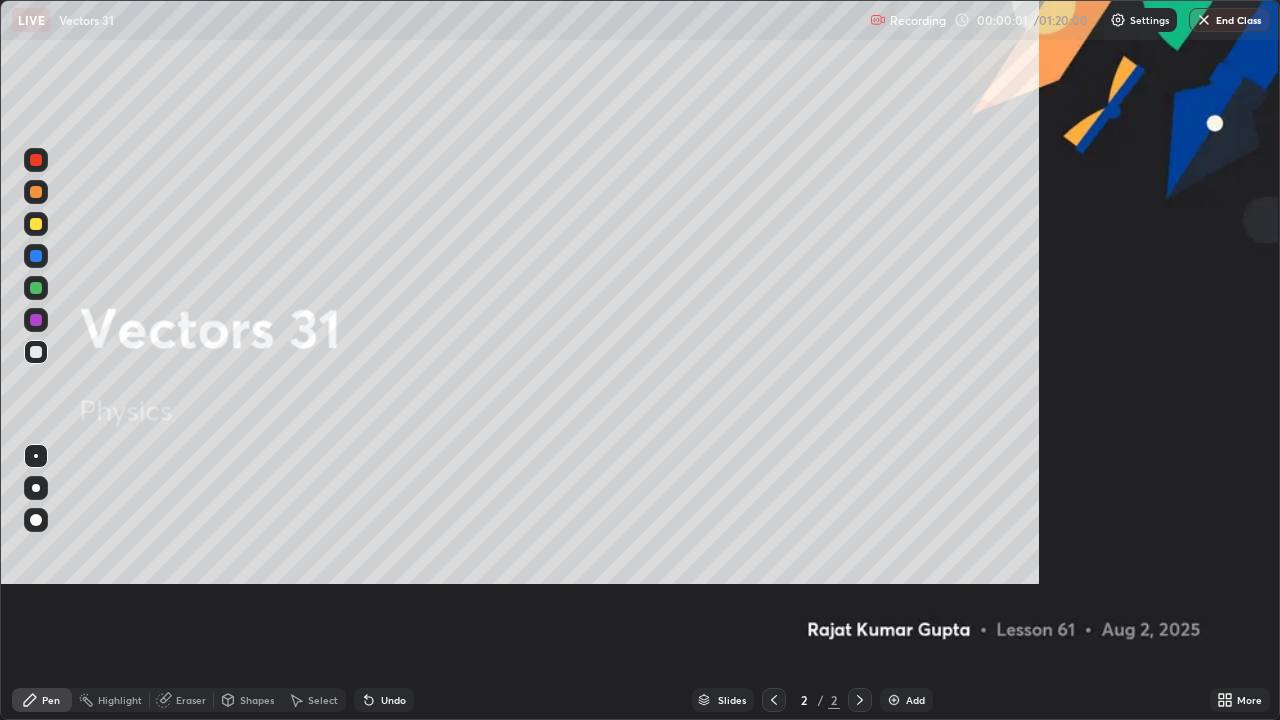scroll, scrollTop: 99280, scrollLeft: 98720, axis: both 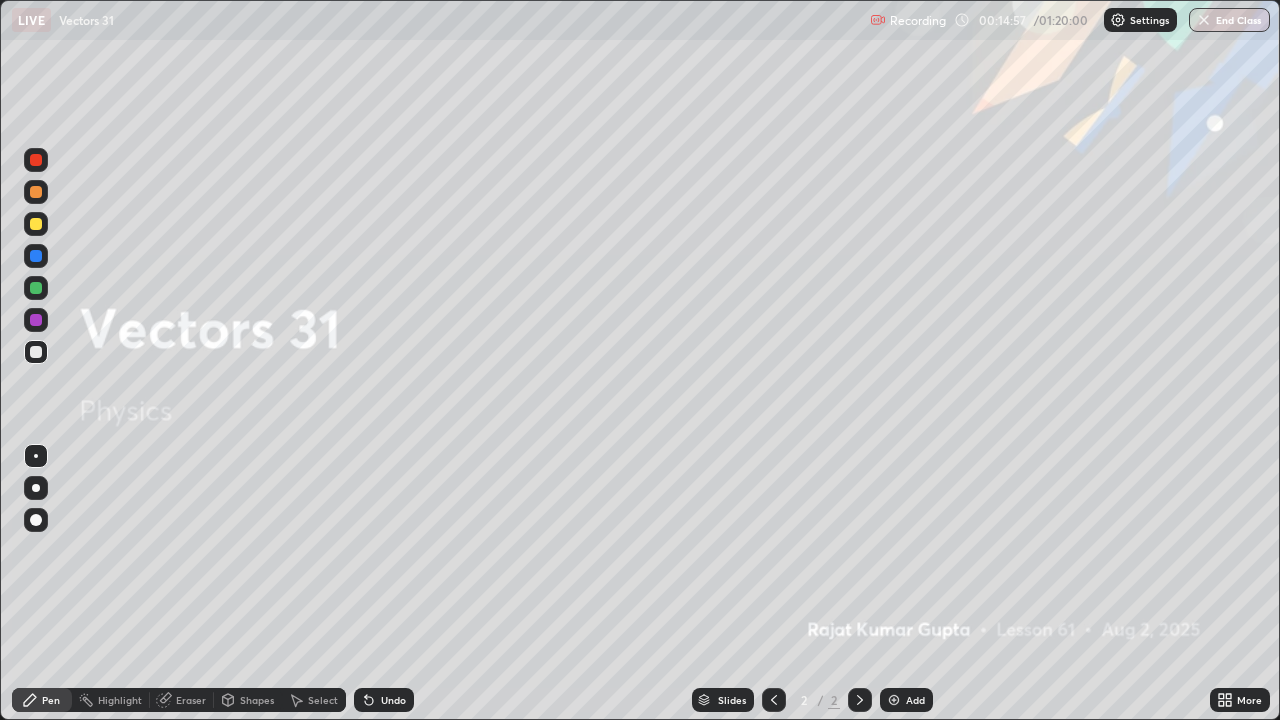 click on "Eraser" at bounding box center (182, 700) 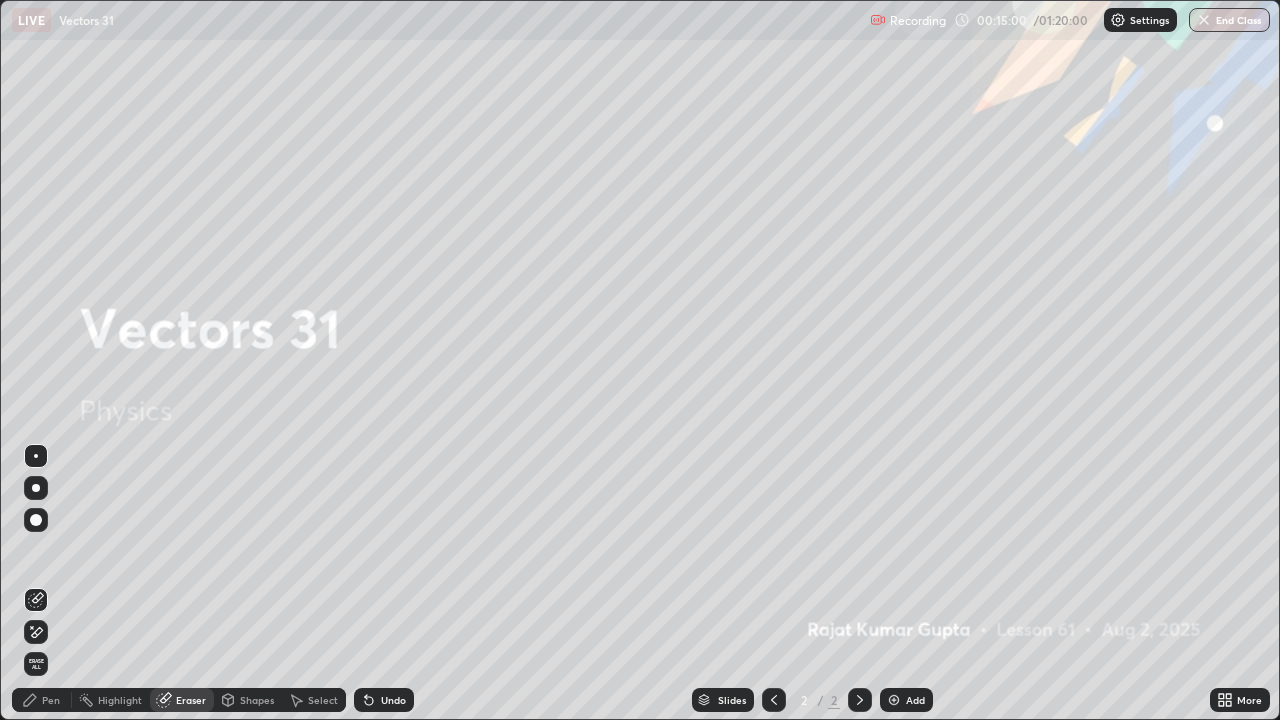 click on "Pen" at bounding box center (42, 700) 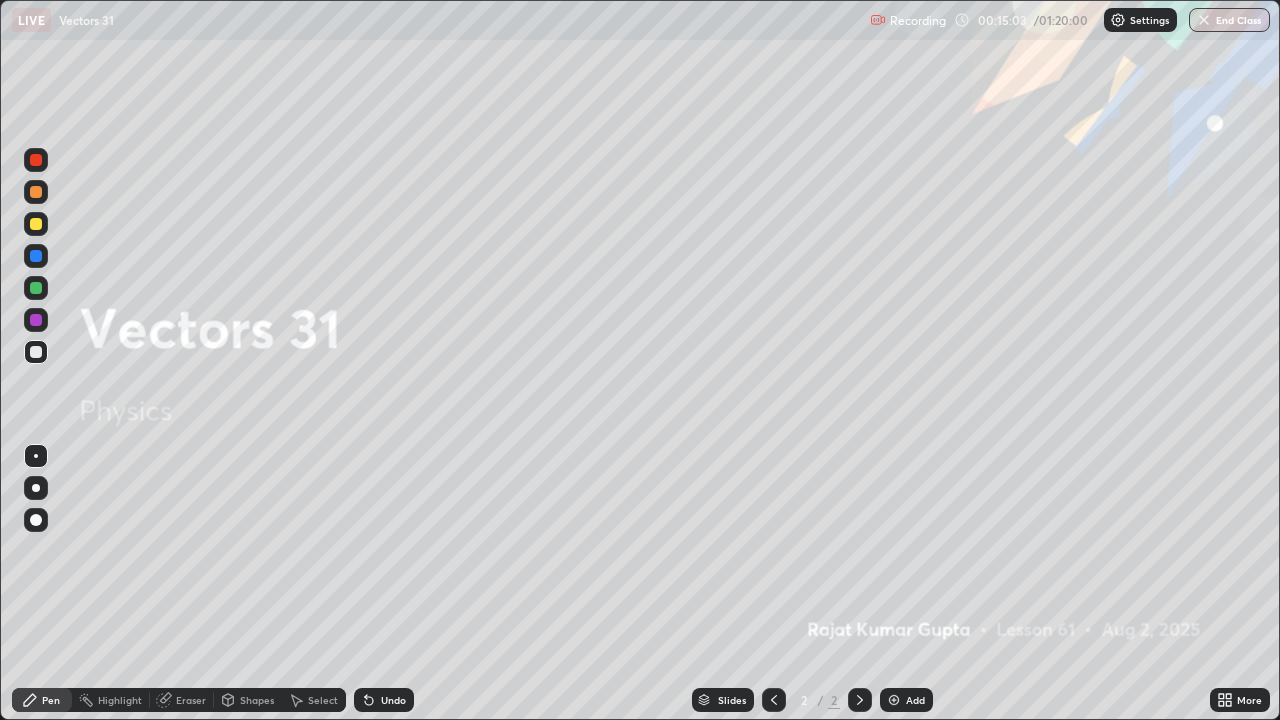 click 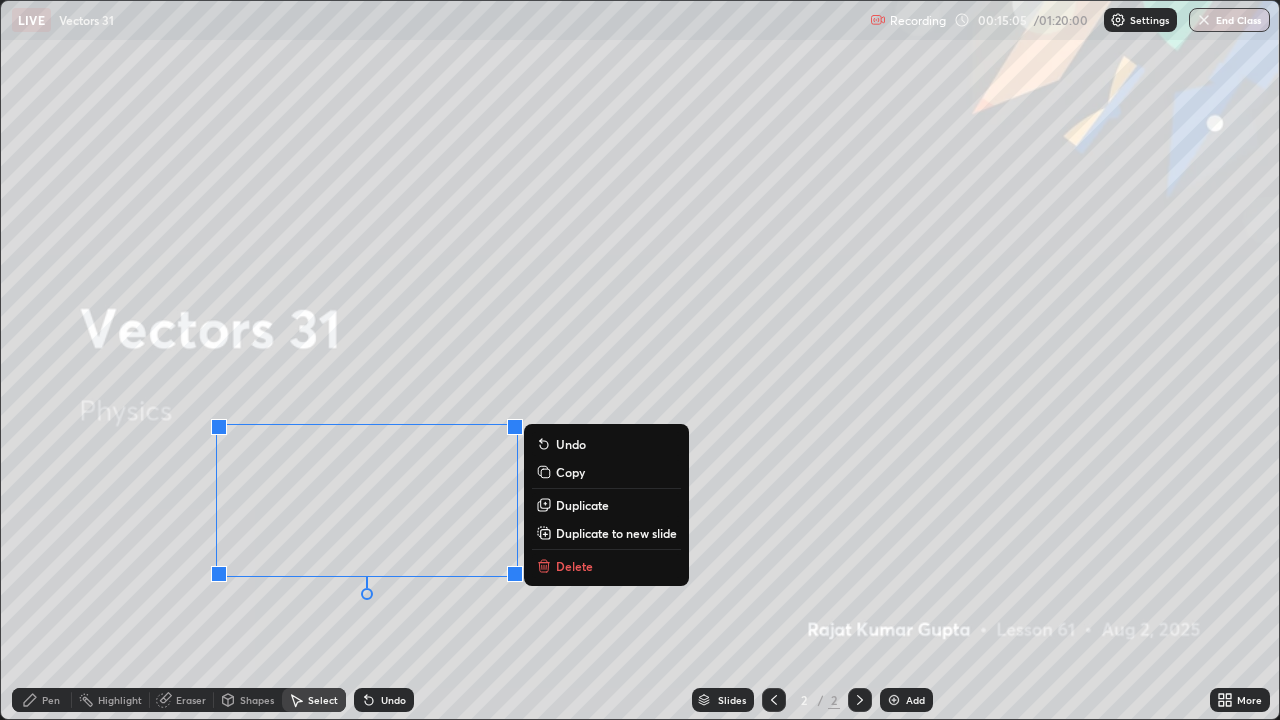 click on "Delete" at bounding box center (574, 566) 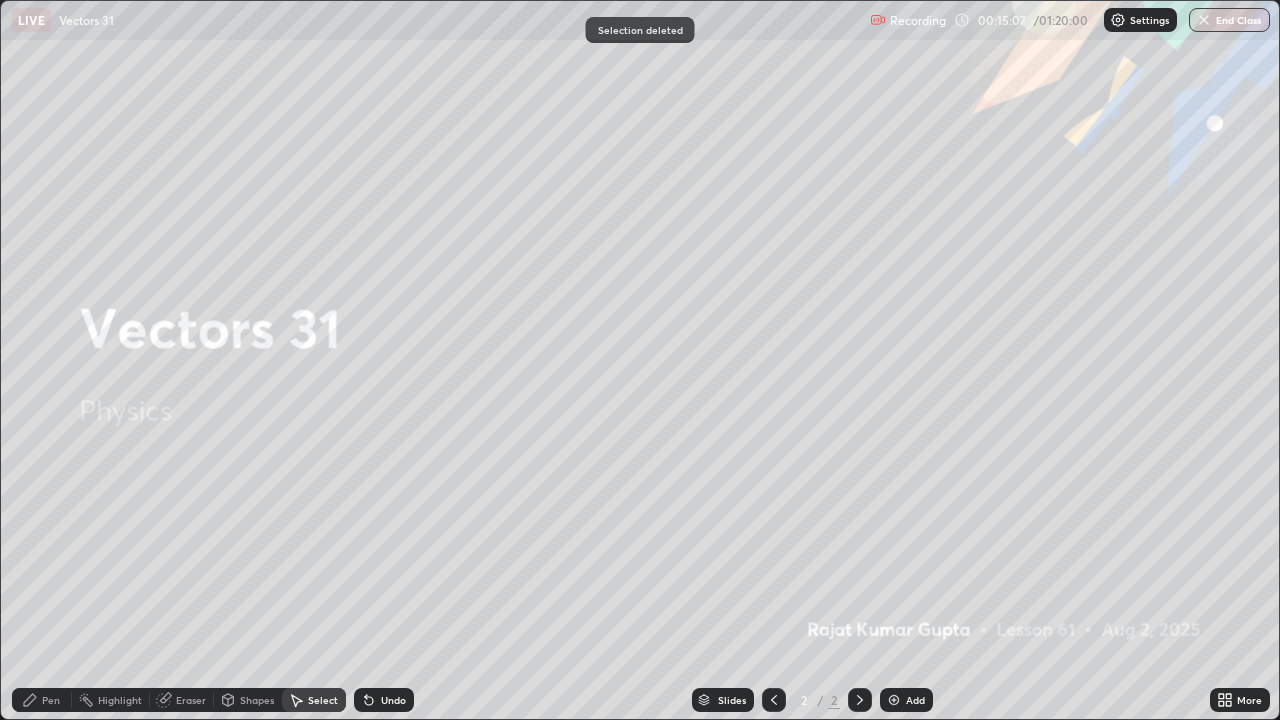 click on "Pen" at bounding box center [51, 700] 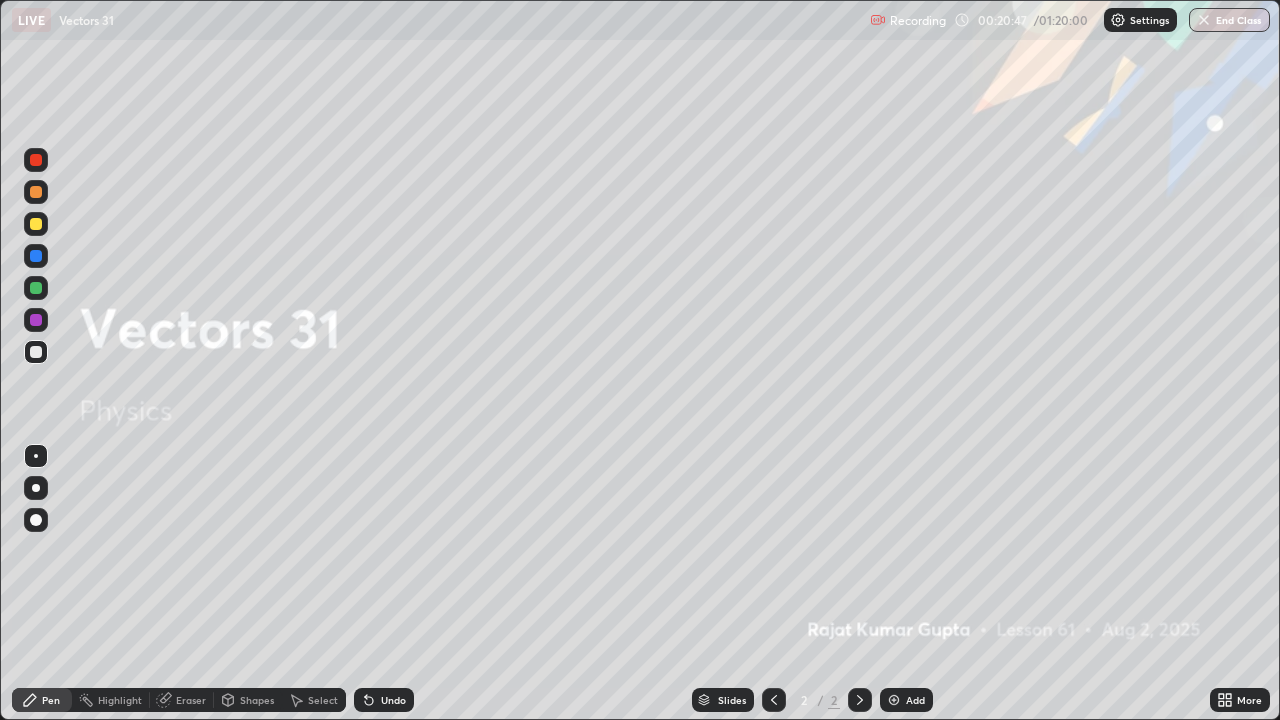click at bounding box center [36, 288] 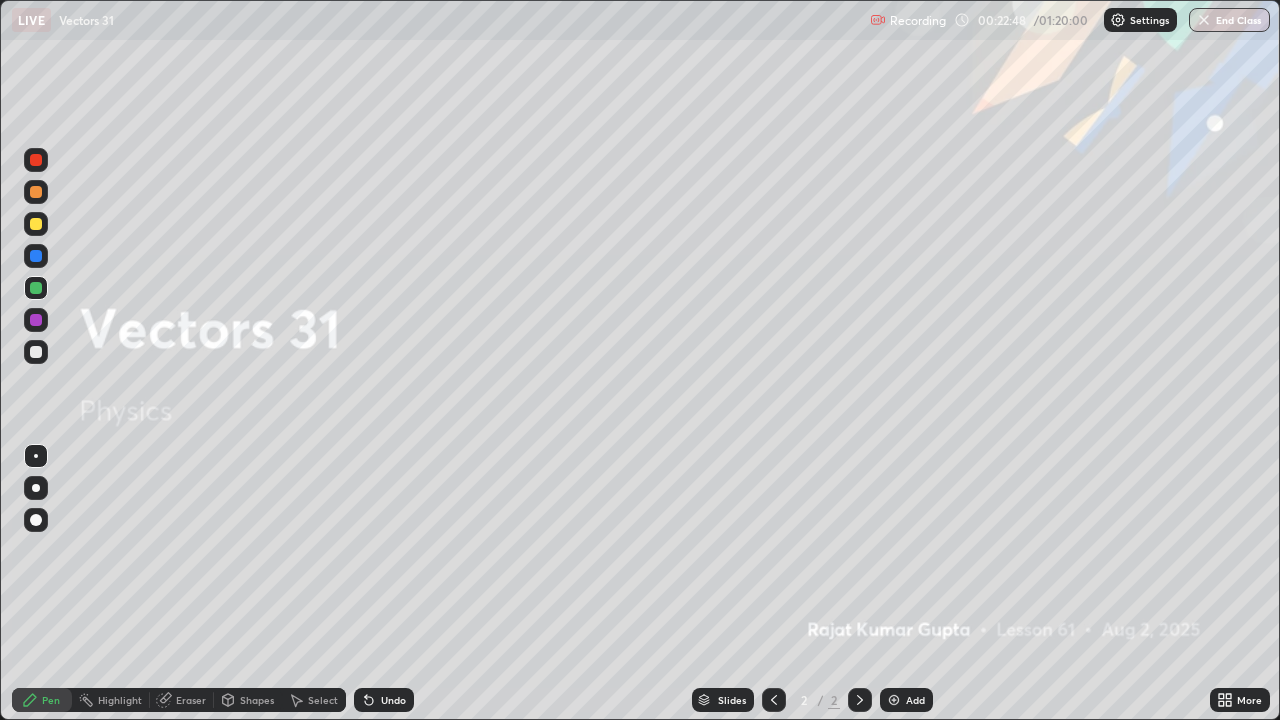 click at bounding box center (860, 700) 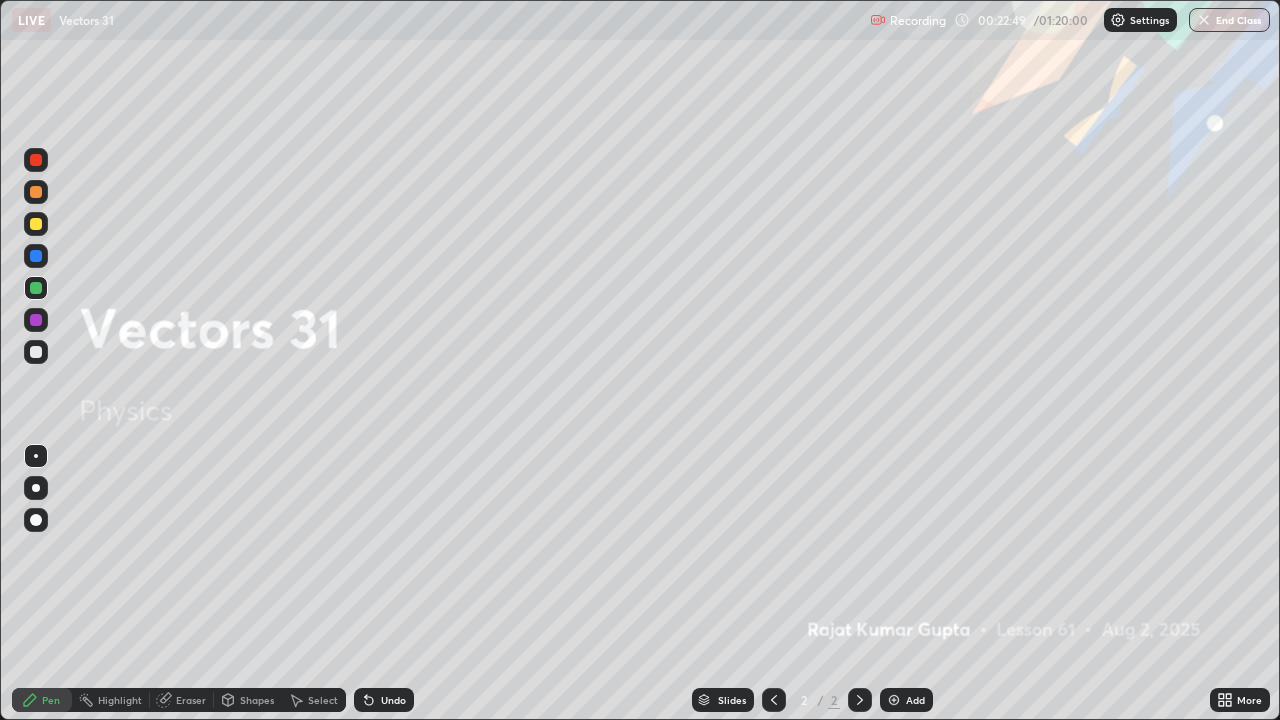 click on "Add" at bounding box center (915, 700) 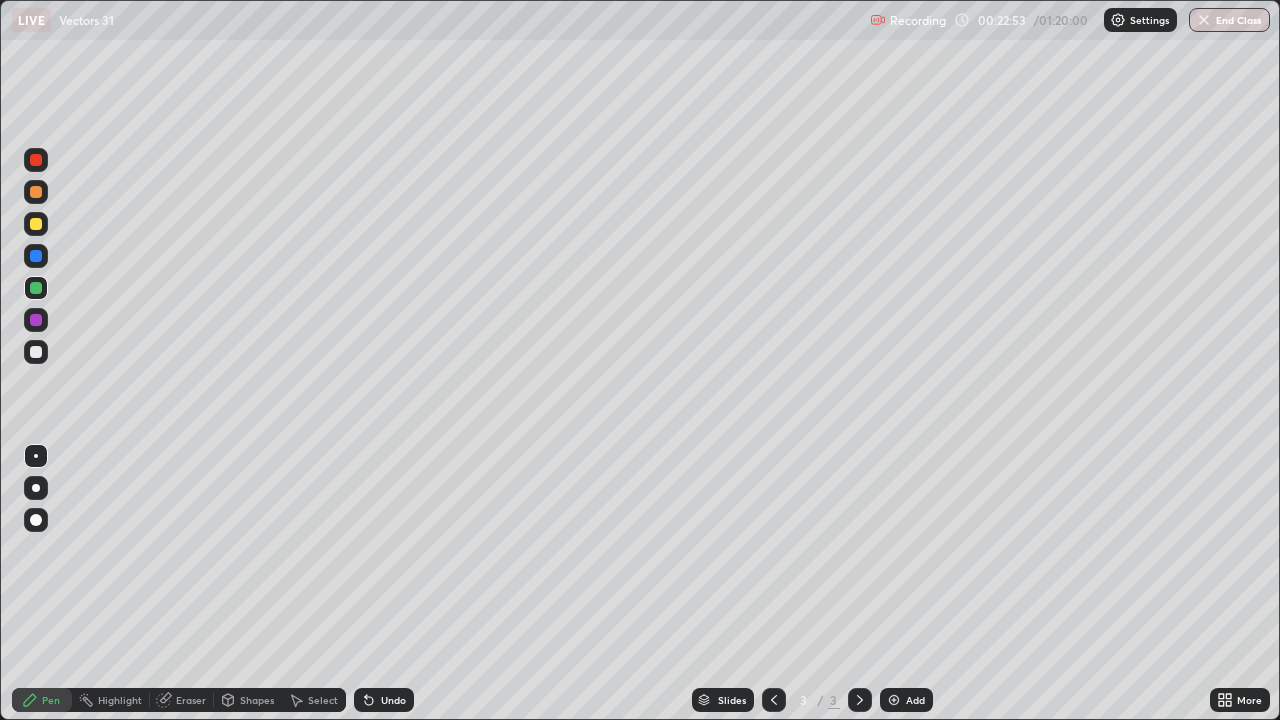 click at bounding box center (36, 520) 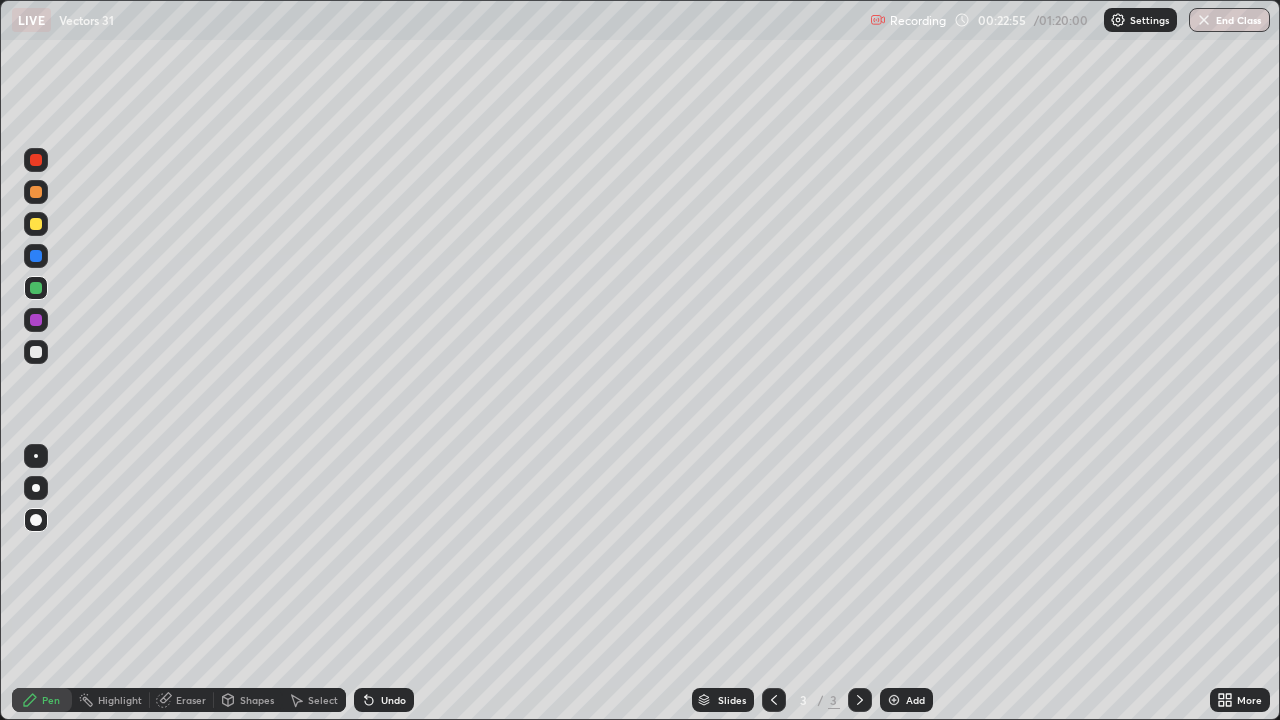 click on "Eraser" at bounding box center (191, 700) 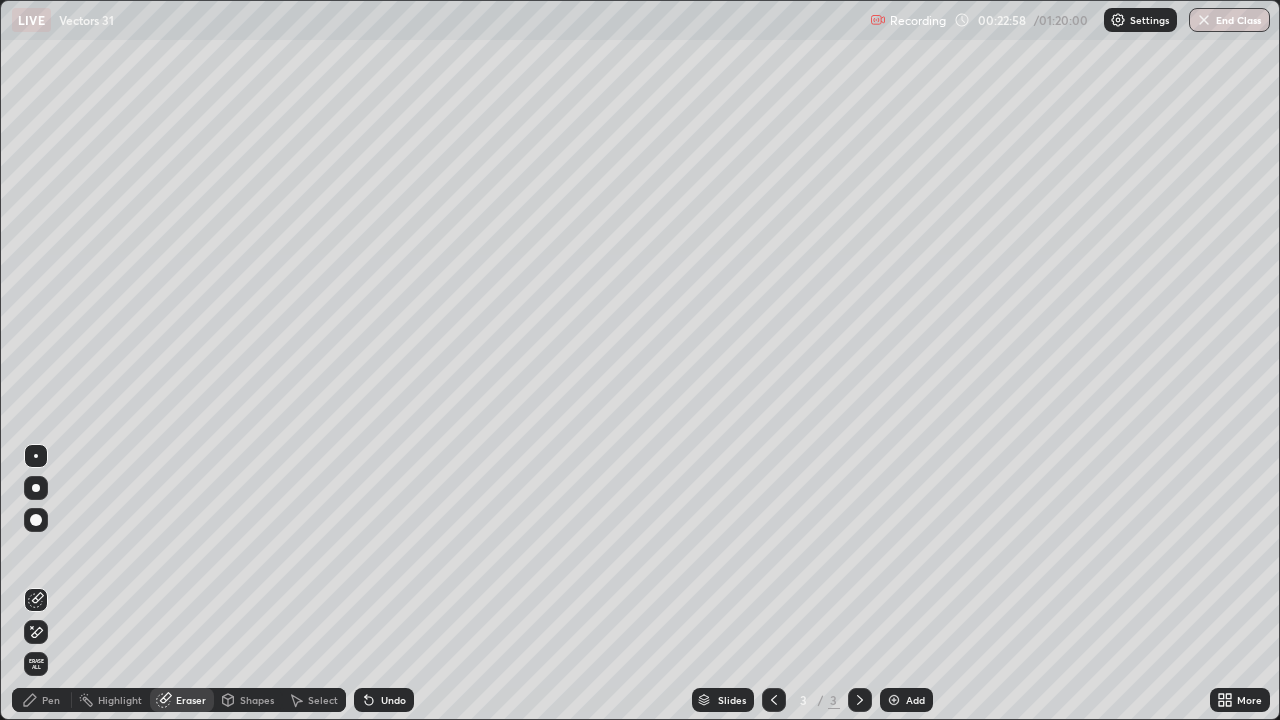 click on "Pen" at bounding box center (51, 700) 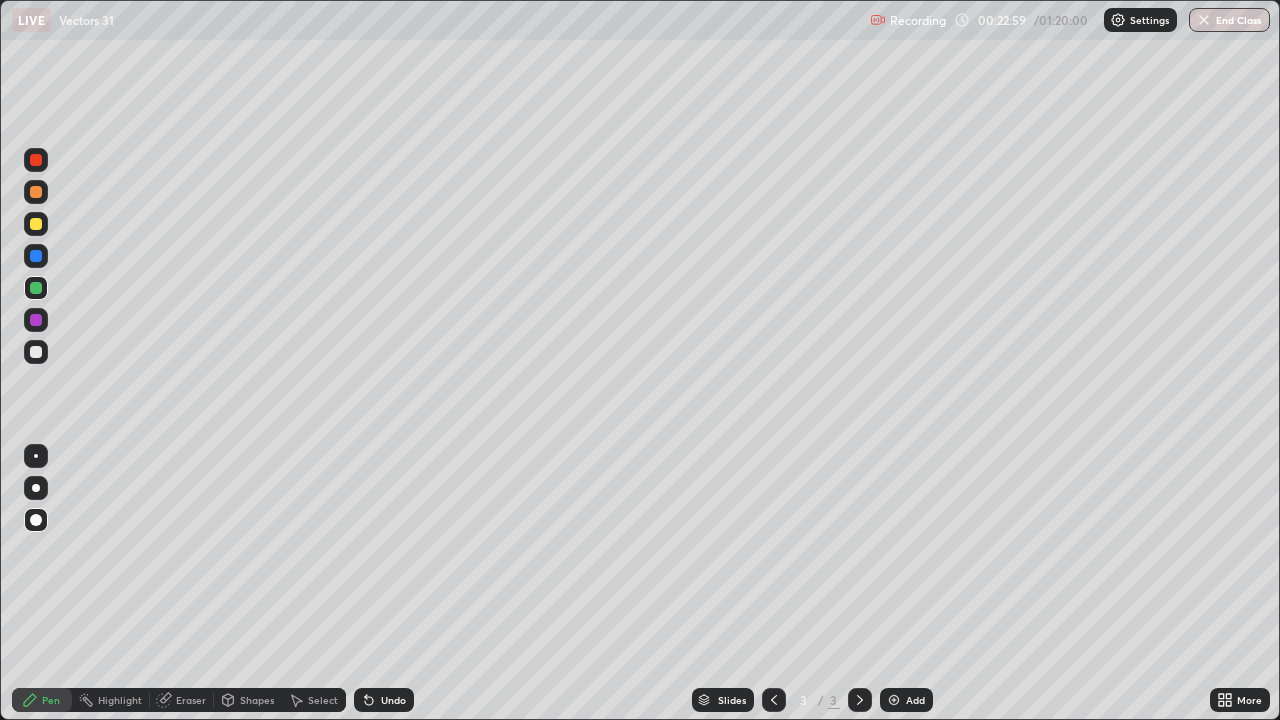 click at bounding box center [36, 352] 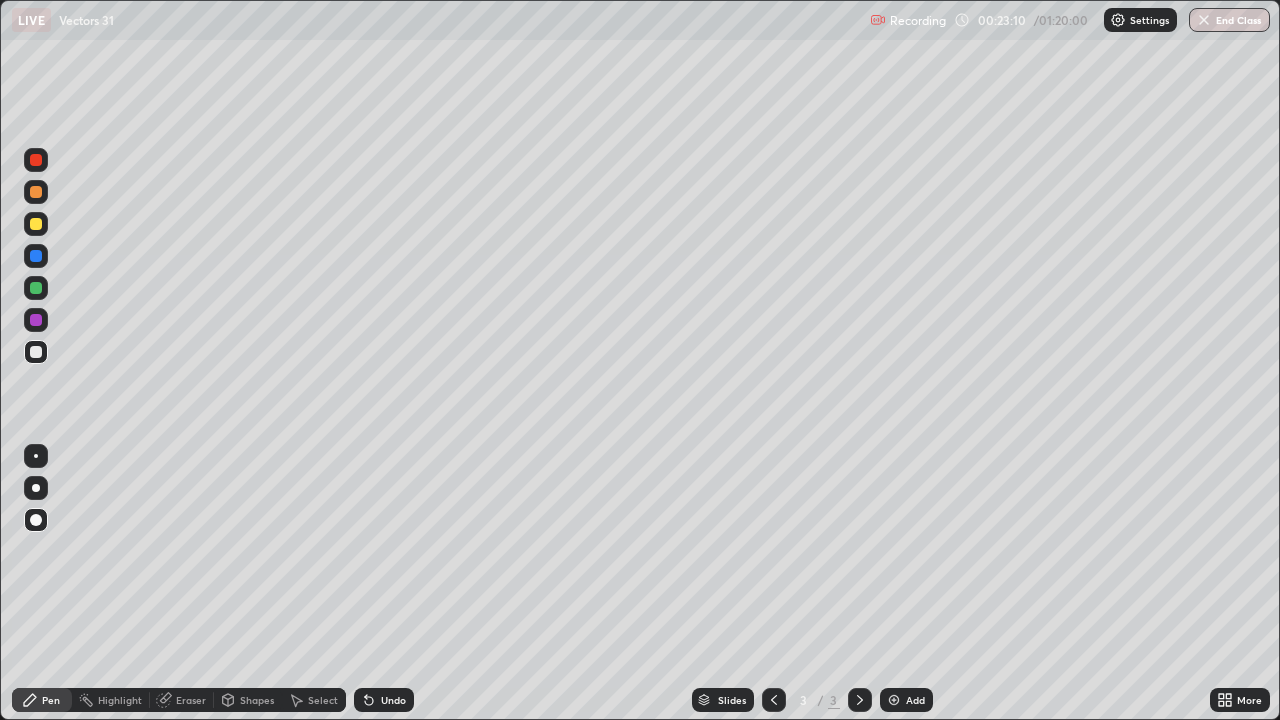 click on "Undo" at bounding box center (393, 700) 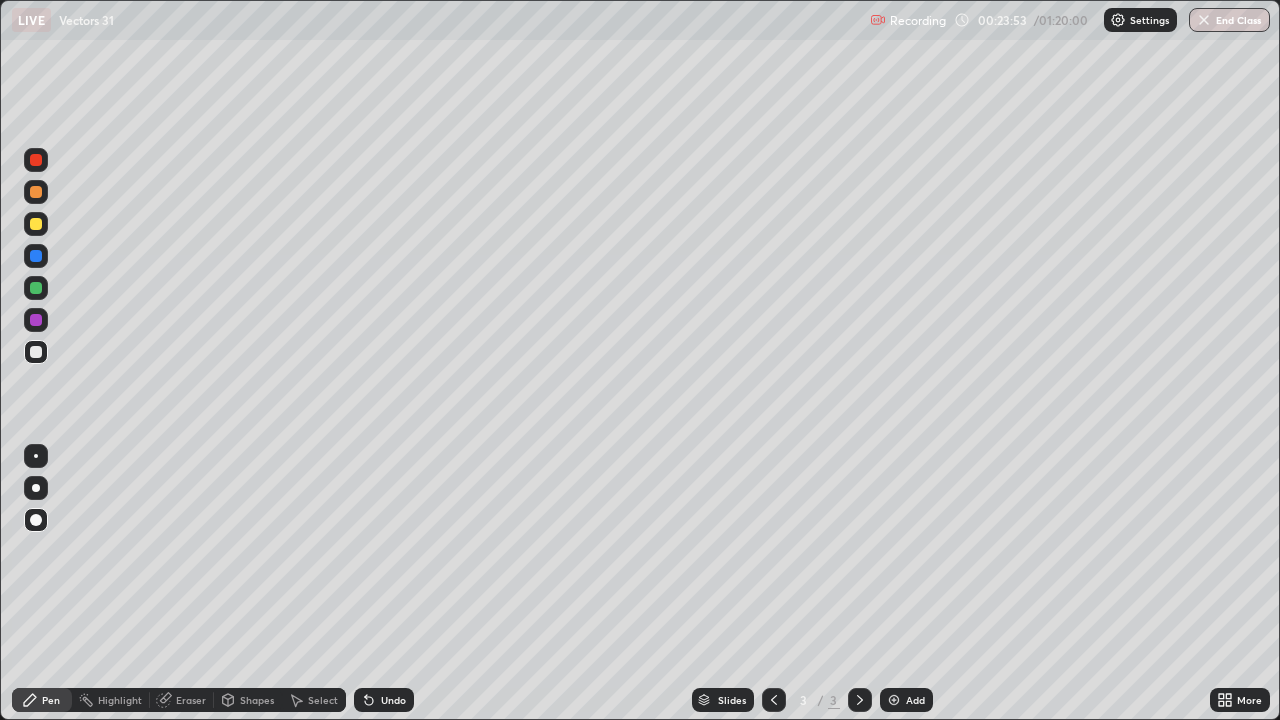 click at bounding box center (36, 288) 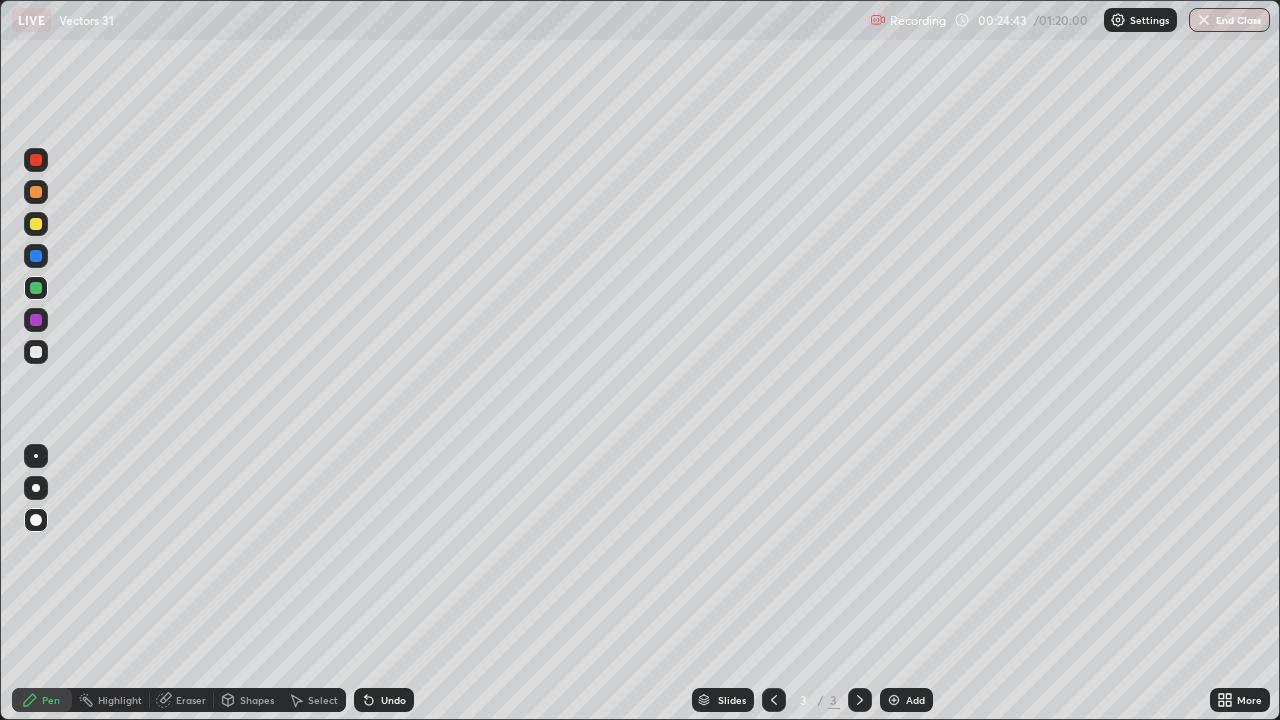 click at bounding box center (36, 320) 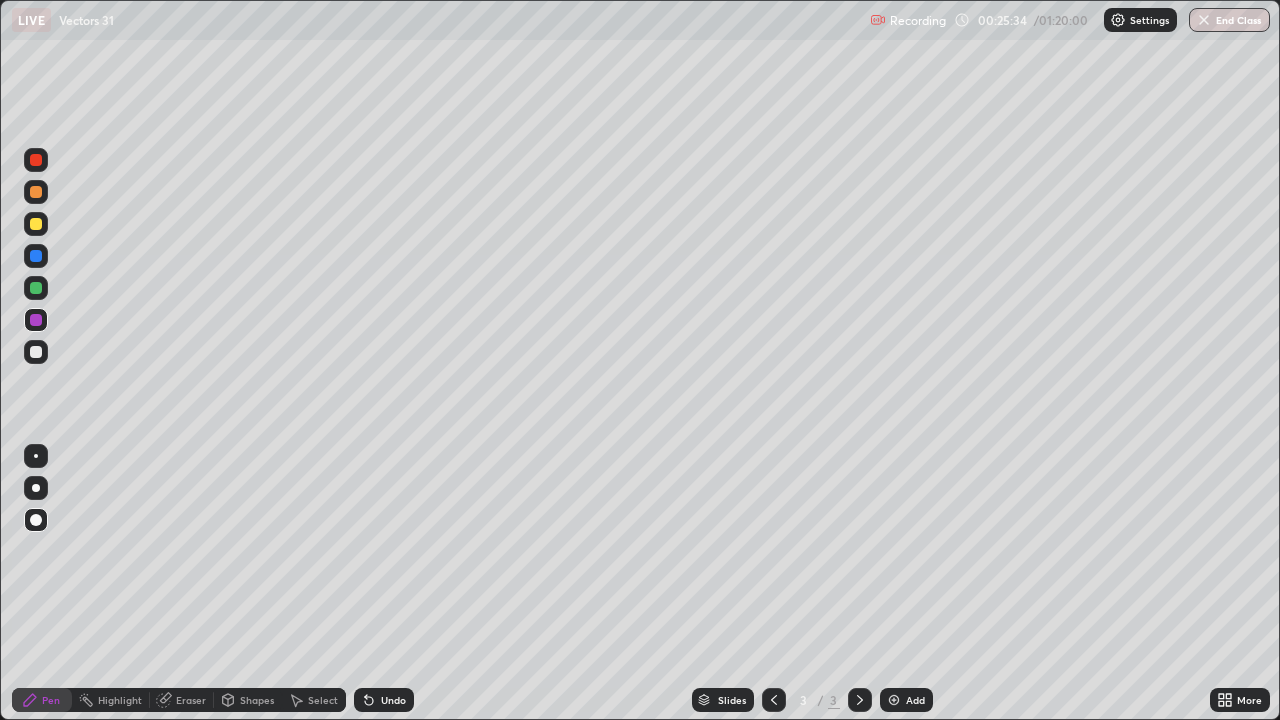 click on "Eraser" at bounding box center [182, 700] 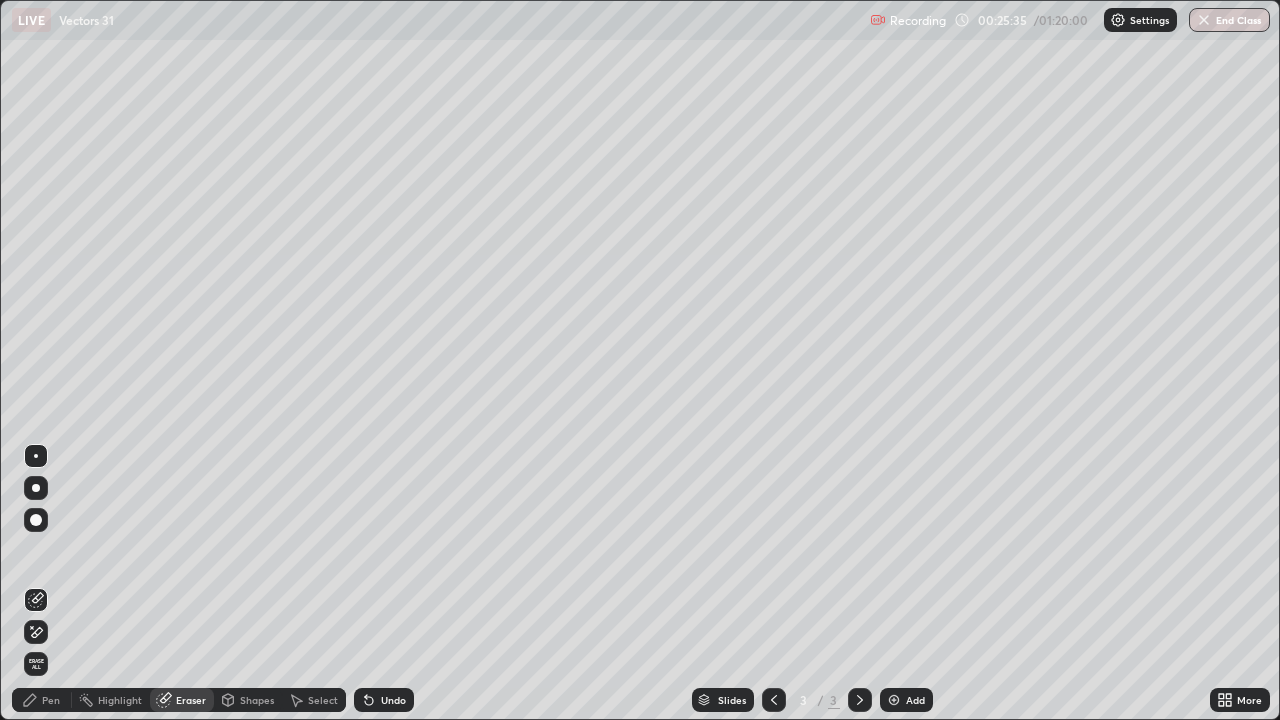 click 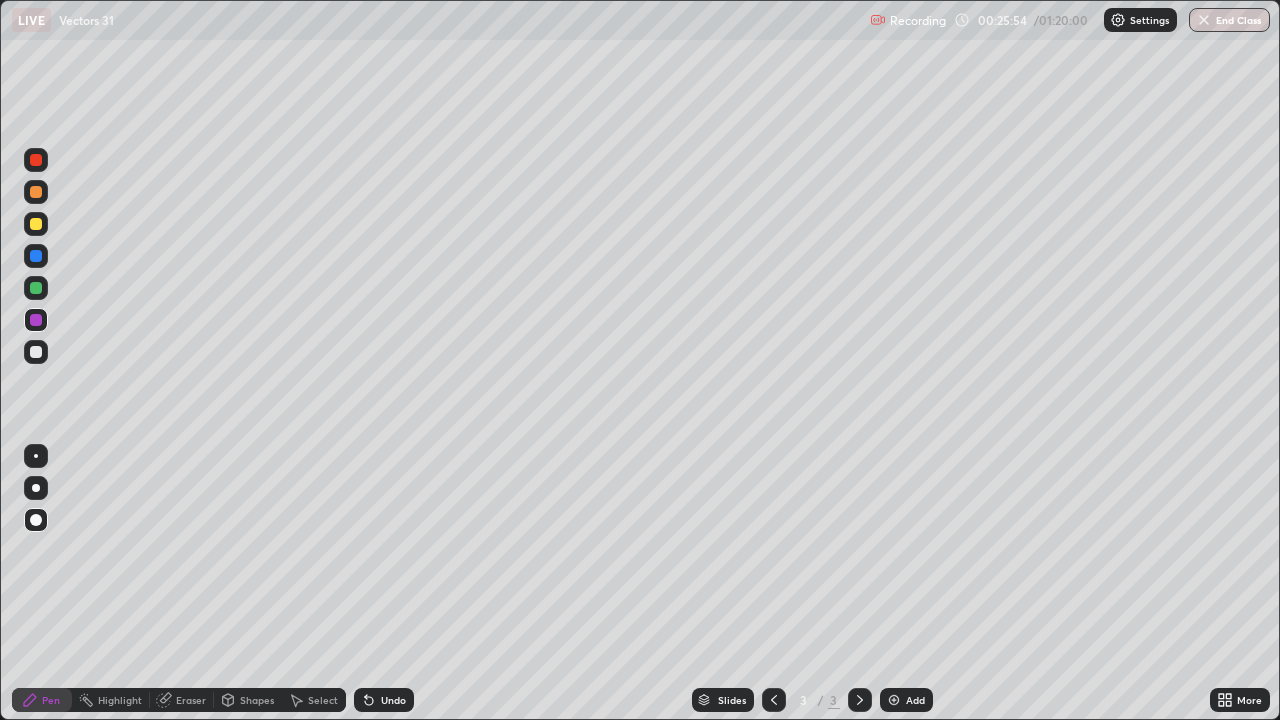click at bounding box center [36, 352] 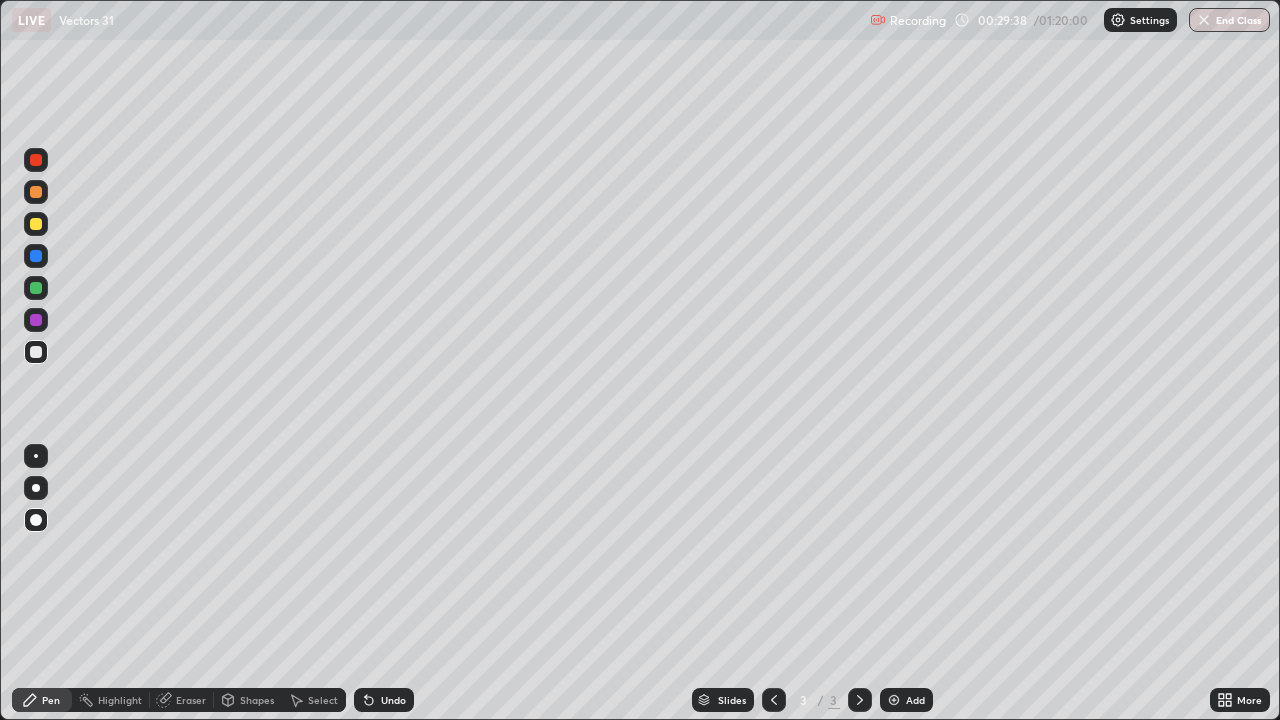 click on "Add" at bounding box center [915, 700] 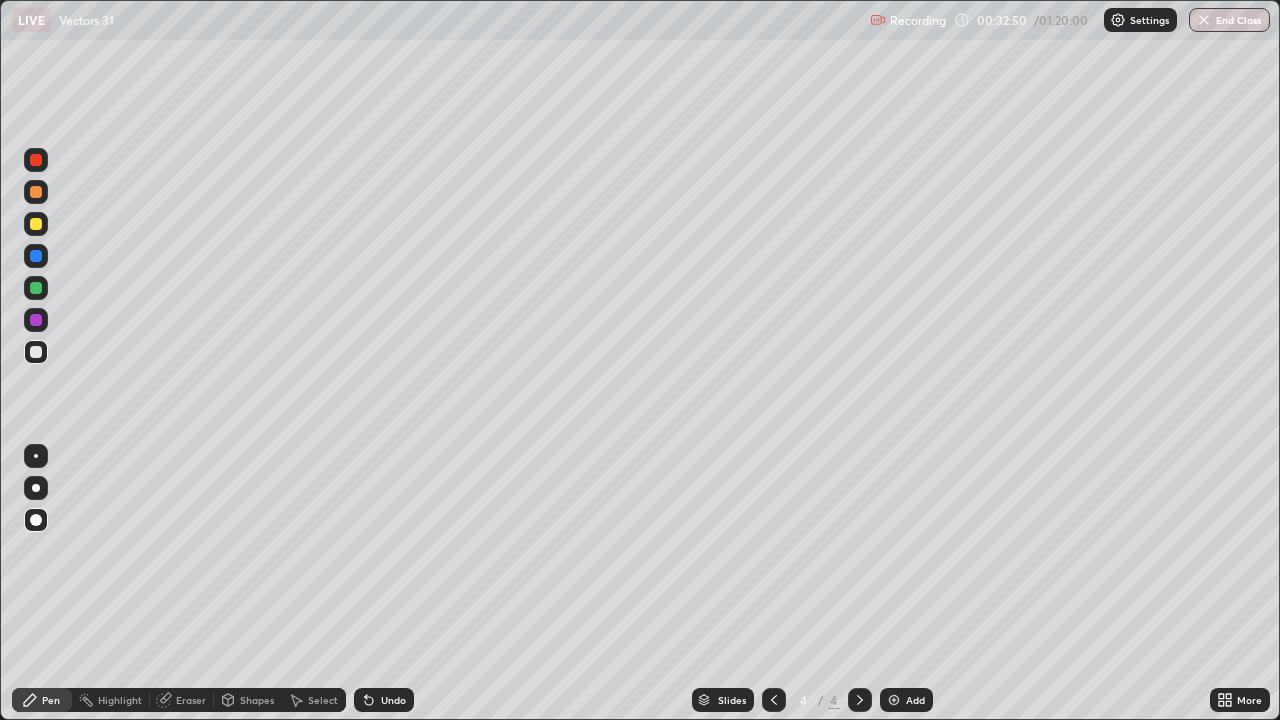 click on "Undo" at bounding box center (384, 700) 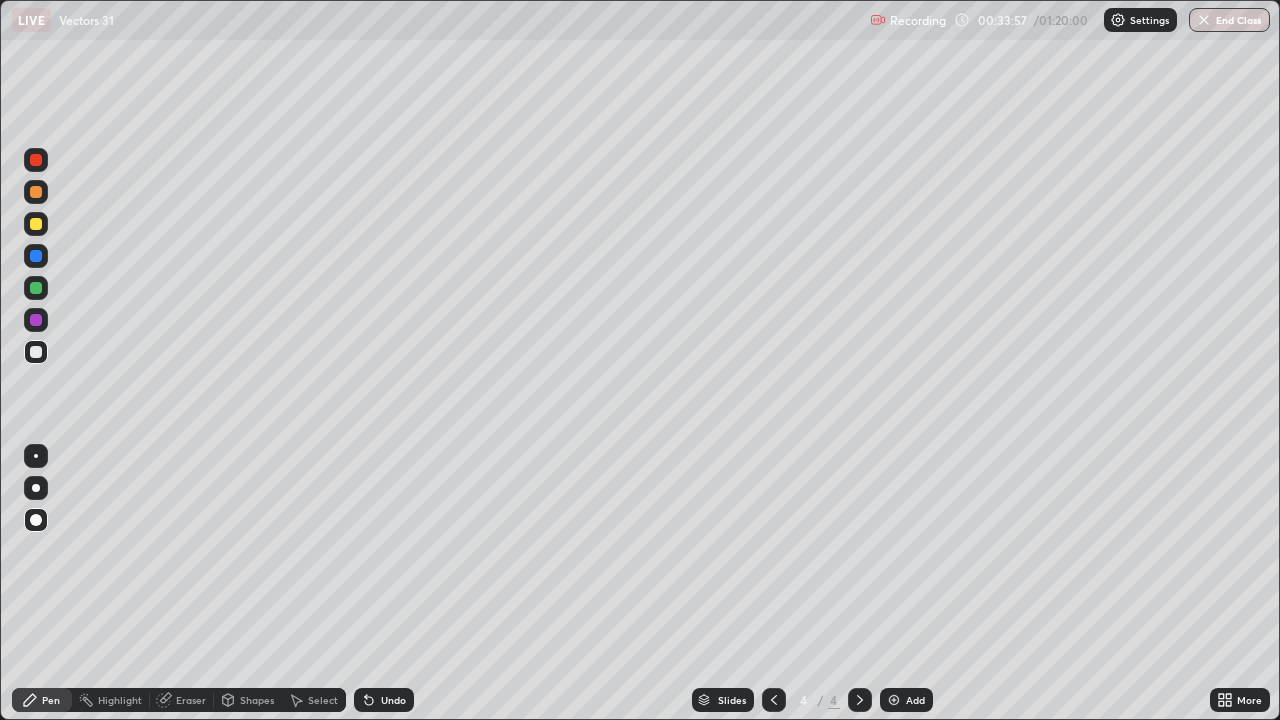 click 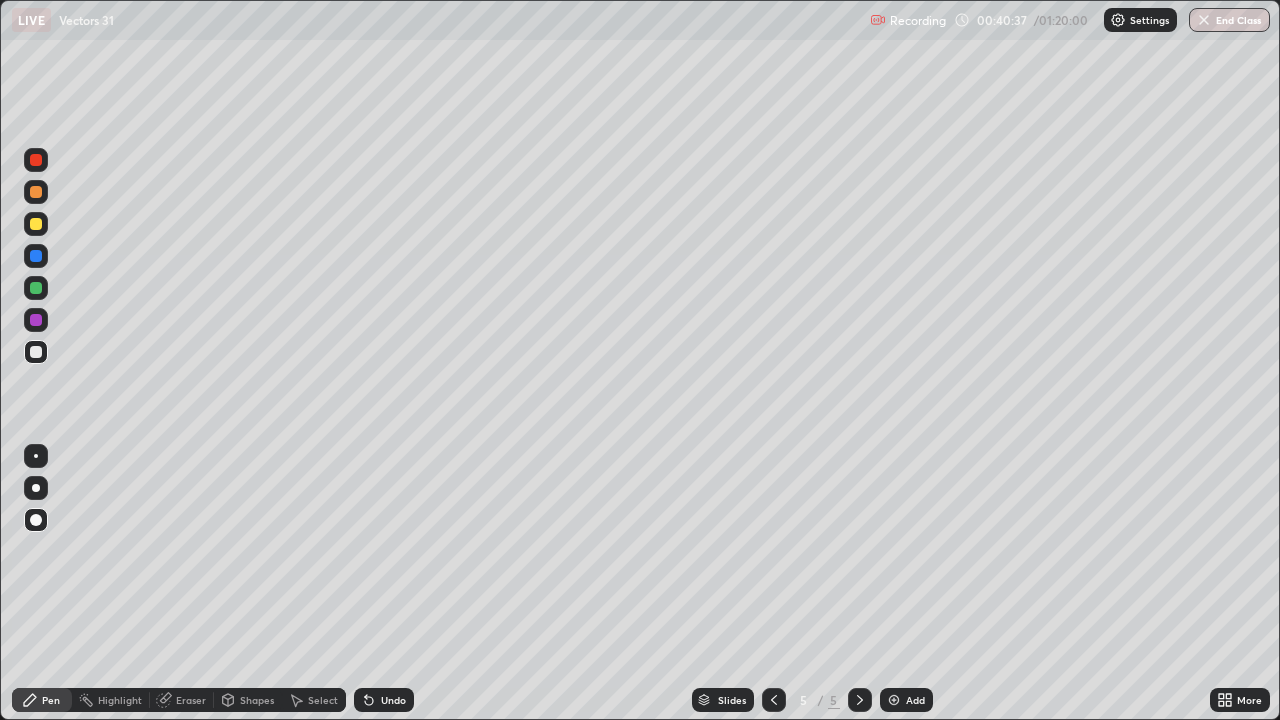 click at bounding box center [36, 352] 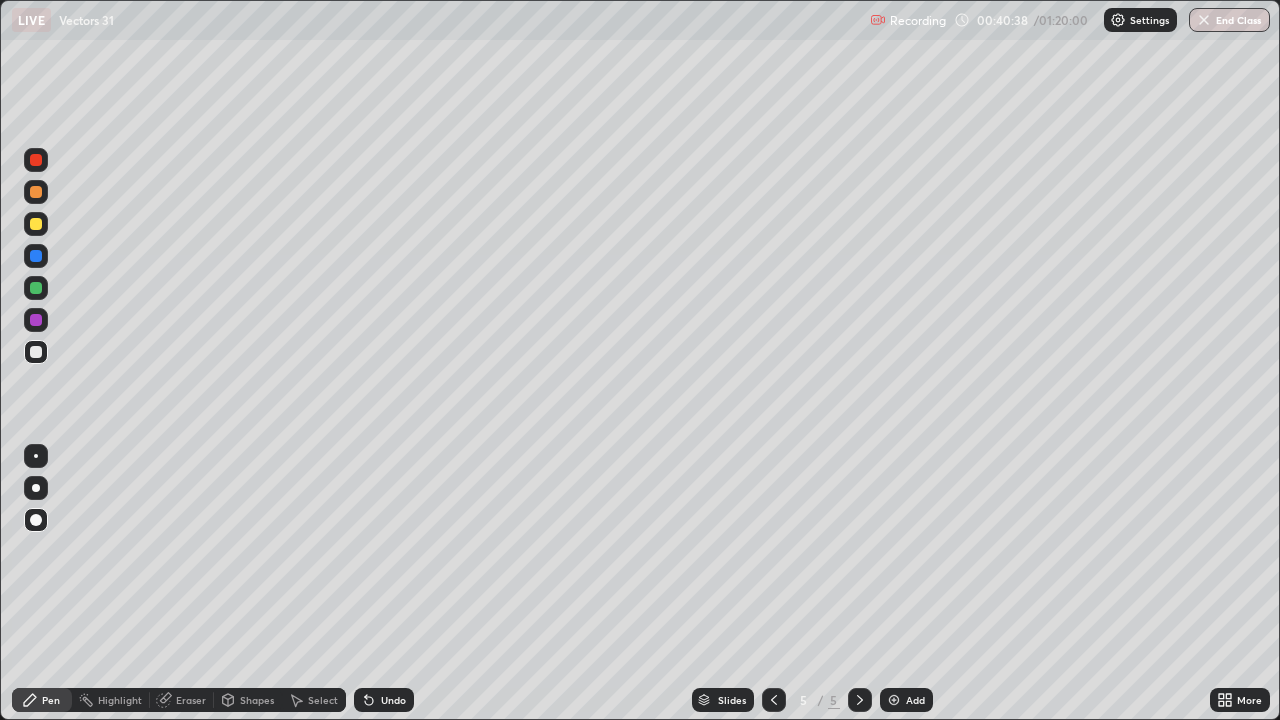 click at bounding box center [36, 288] 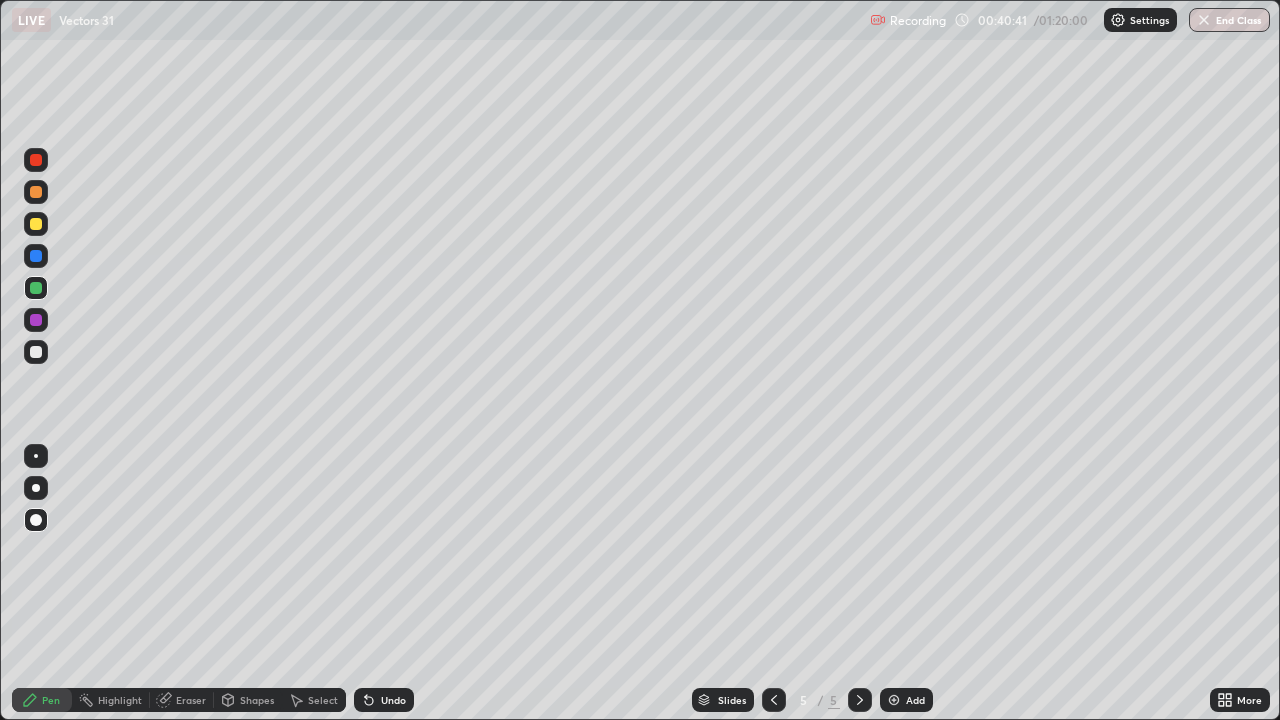 click on "Eraser" at bounding box center (191, 700) 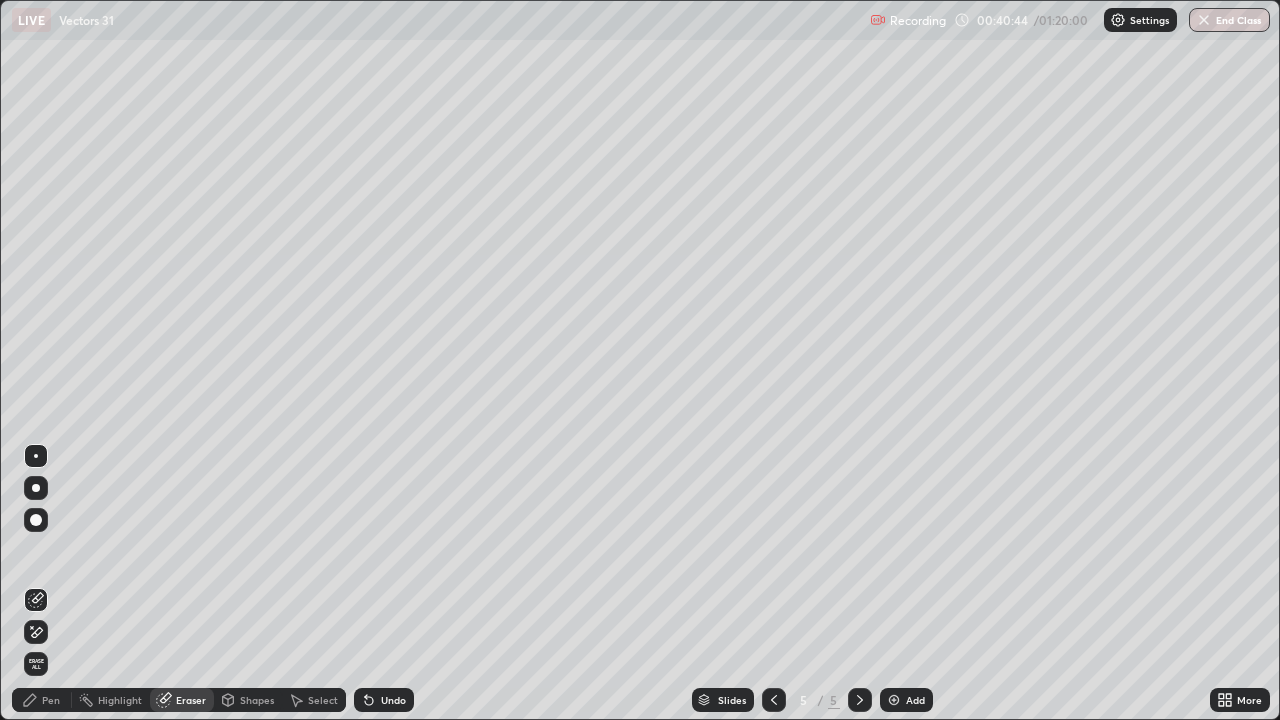 click on "Pen" at bounding box center [51, 700] 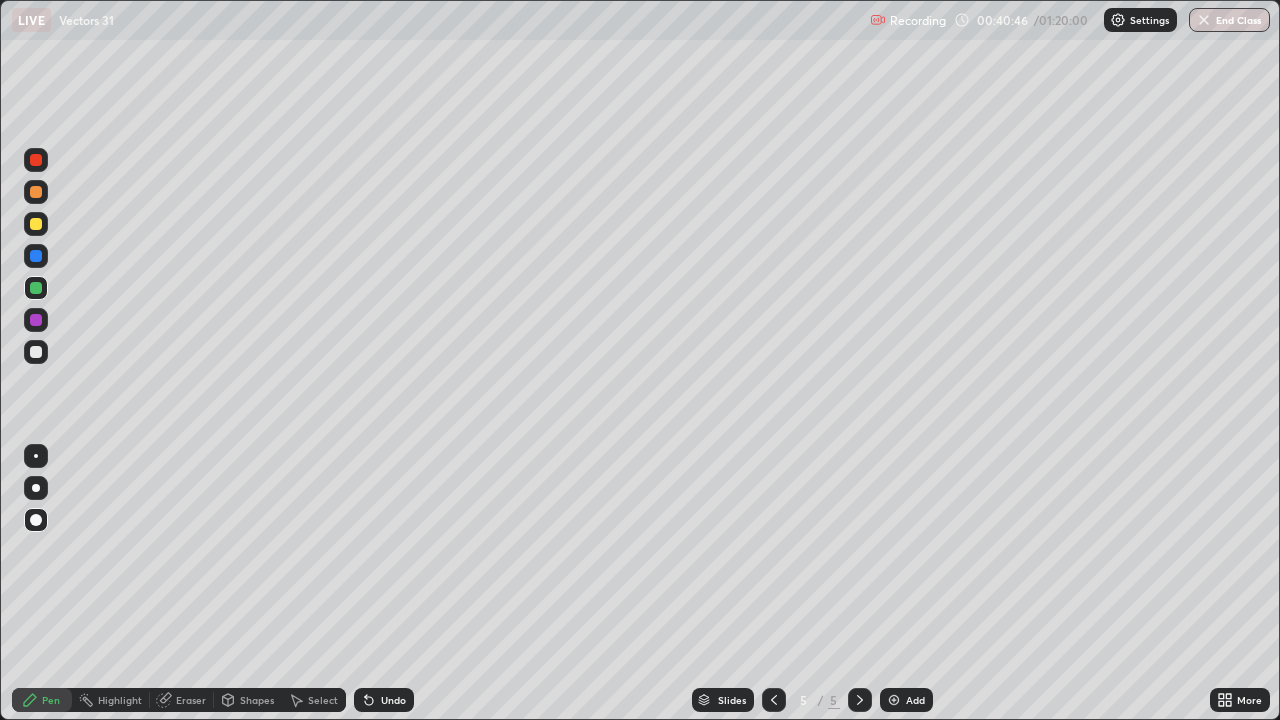 click at bounding box center (36, 352) 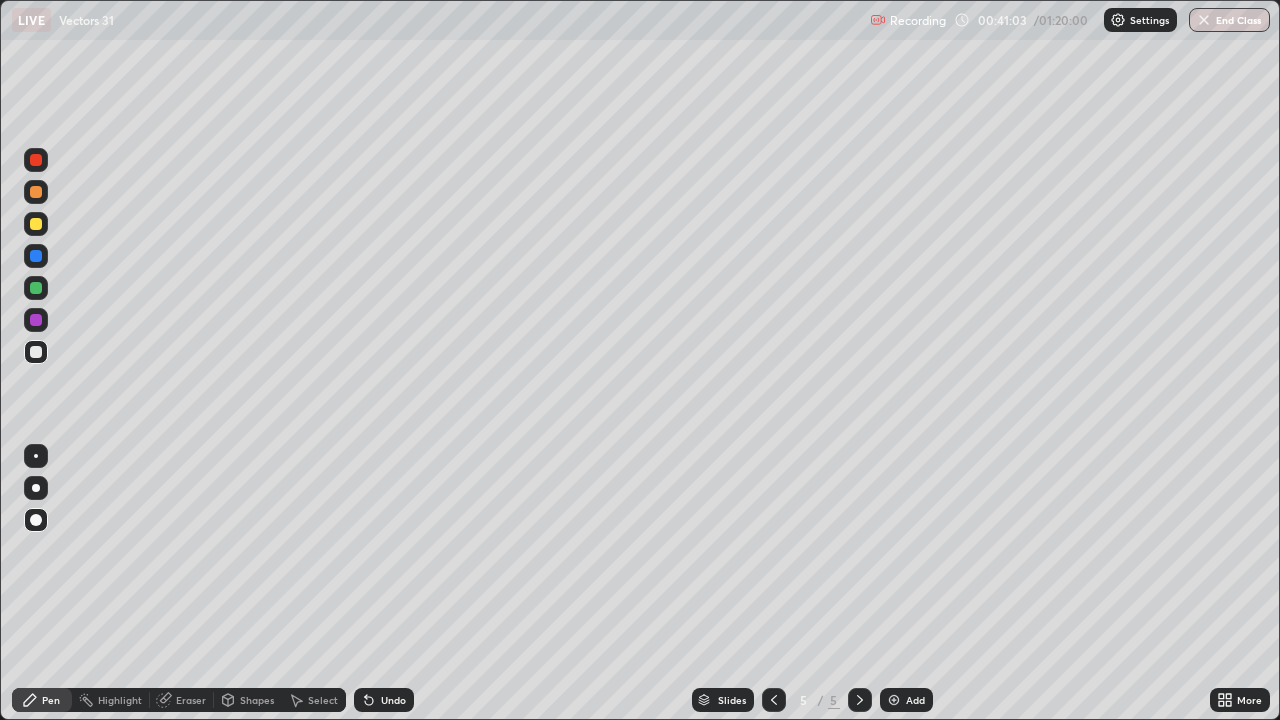 click at bounding box center (36, 256) 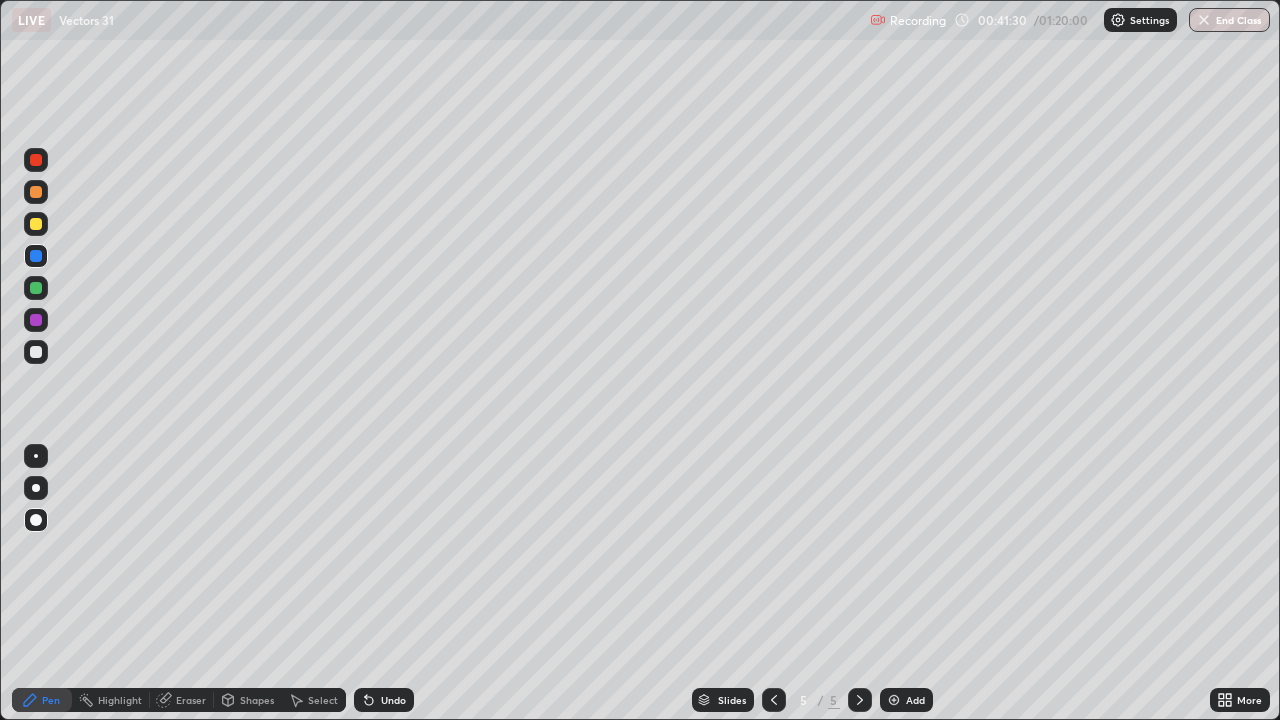 click at bounding box center (36, 352) 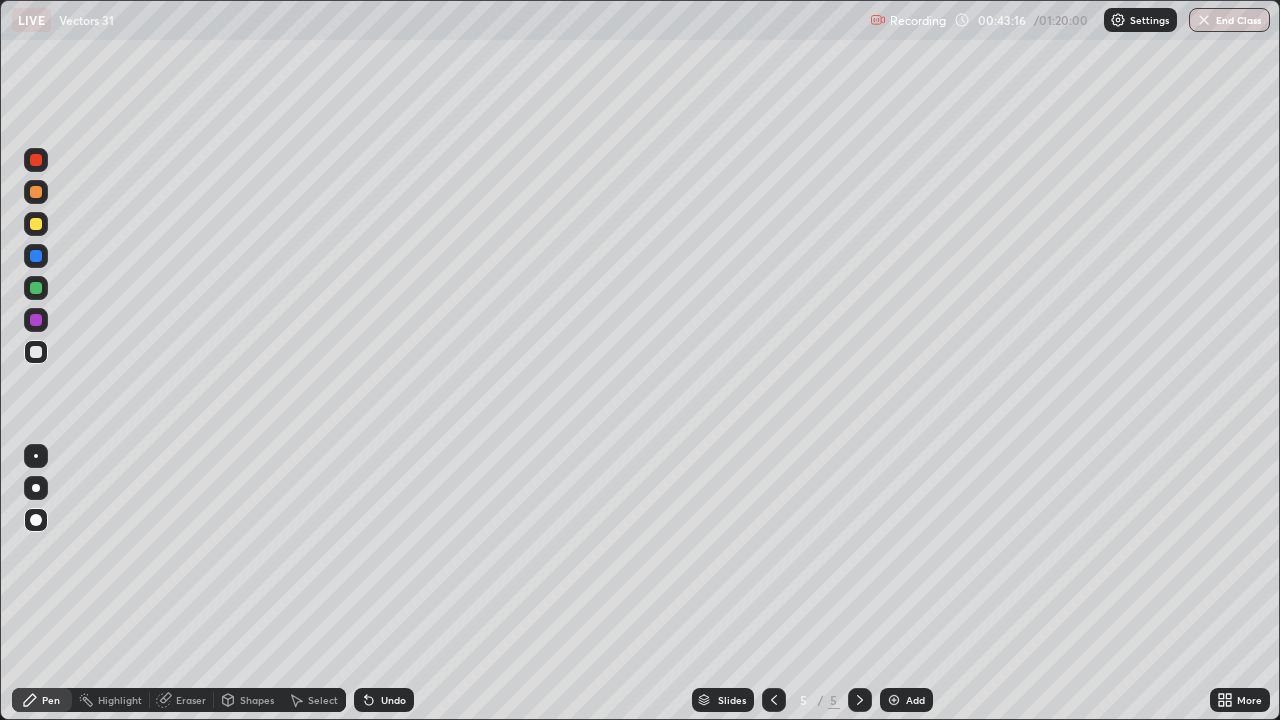 click at bounding box center (36, 224) 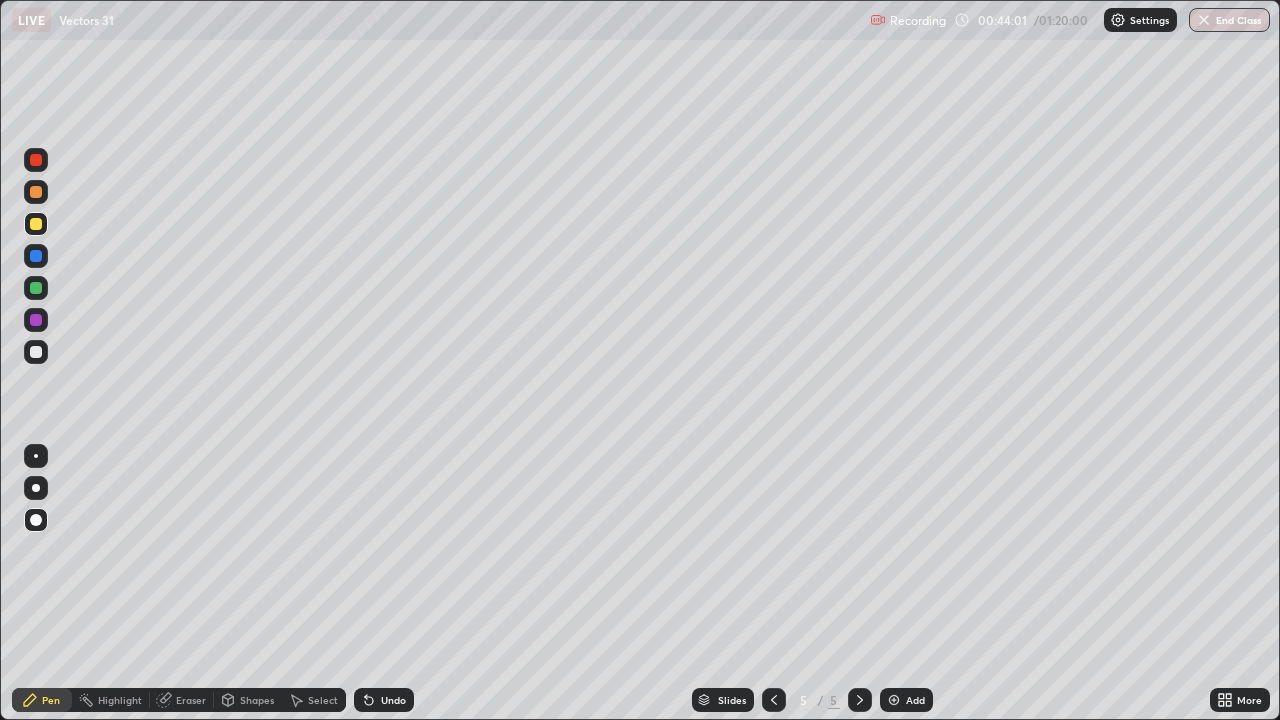 click at bounding box center [36, 320] 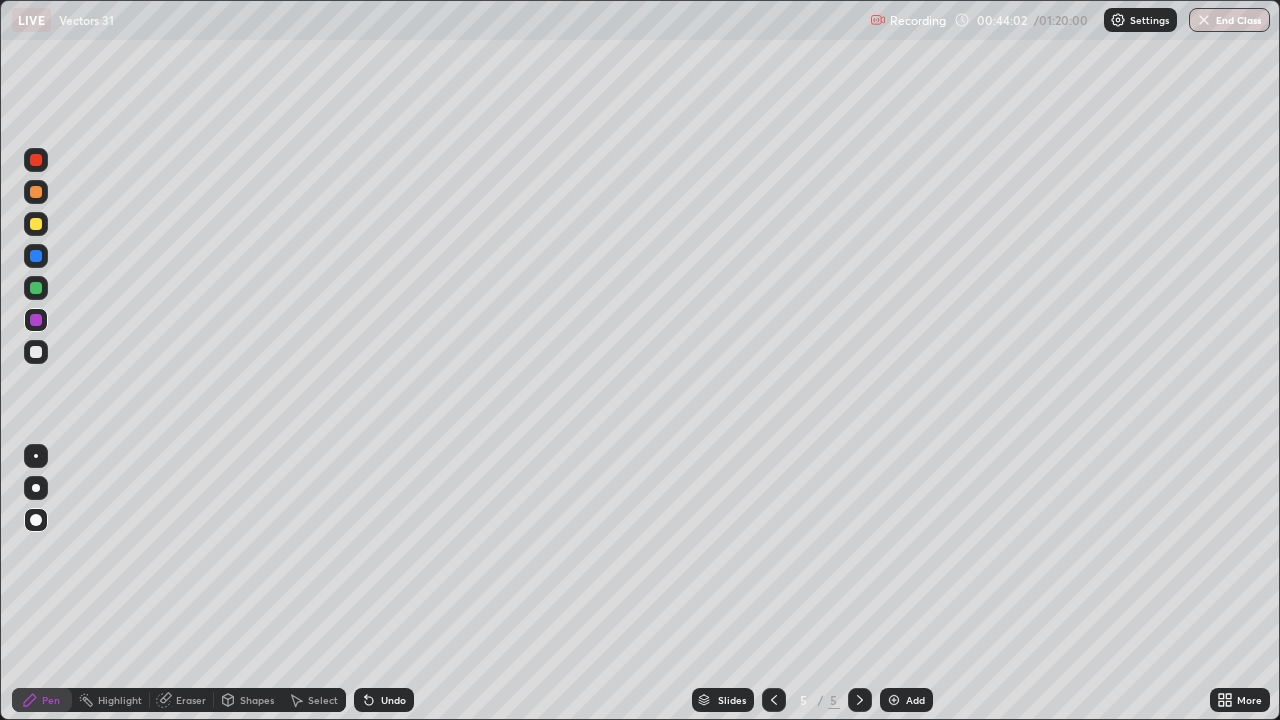 click at bounding box center [36, 288] 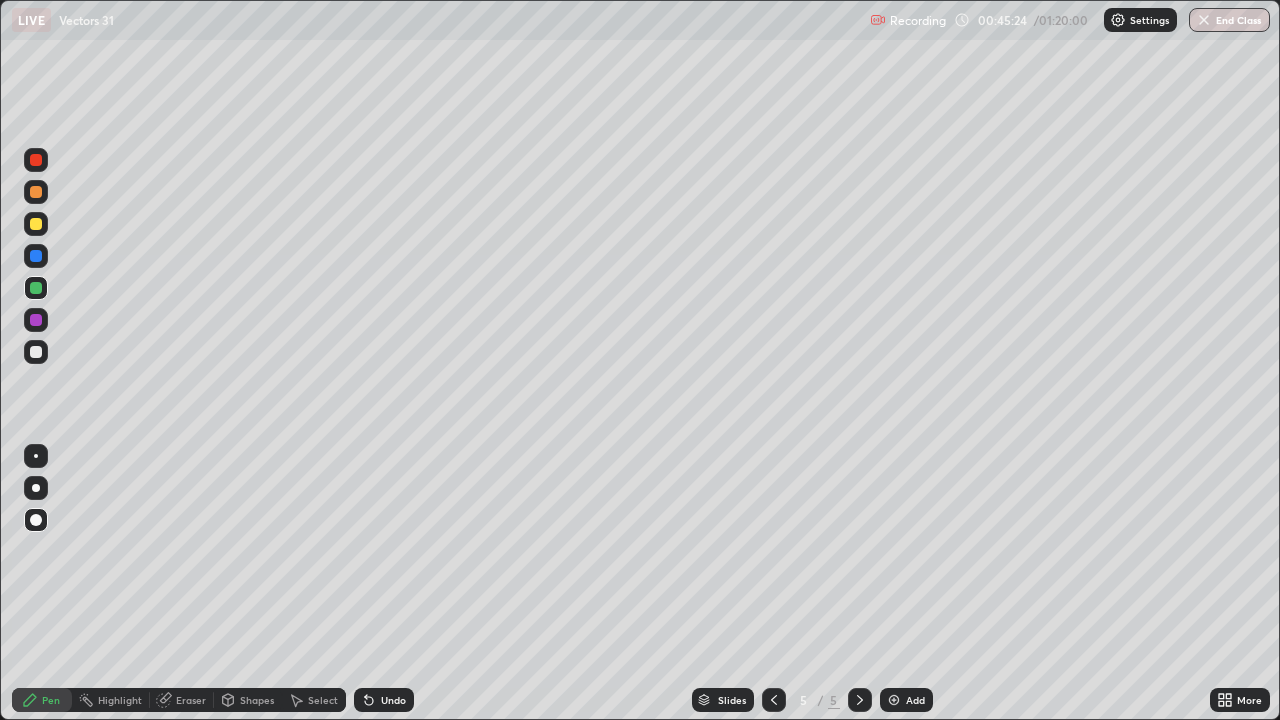 click at bounding box center (36, 352) 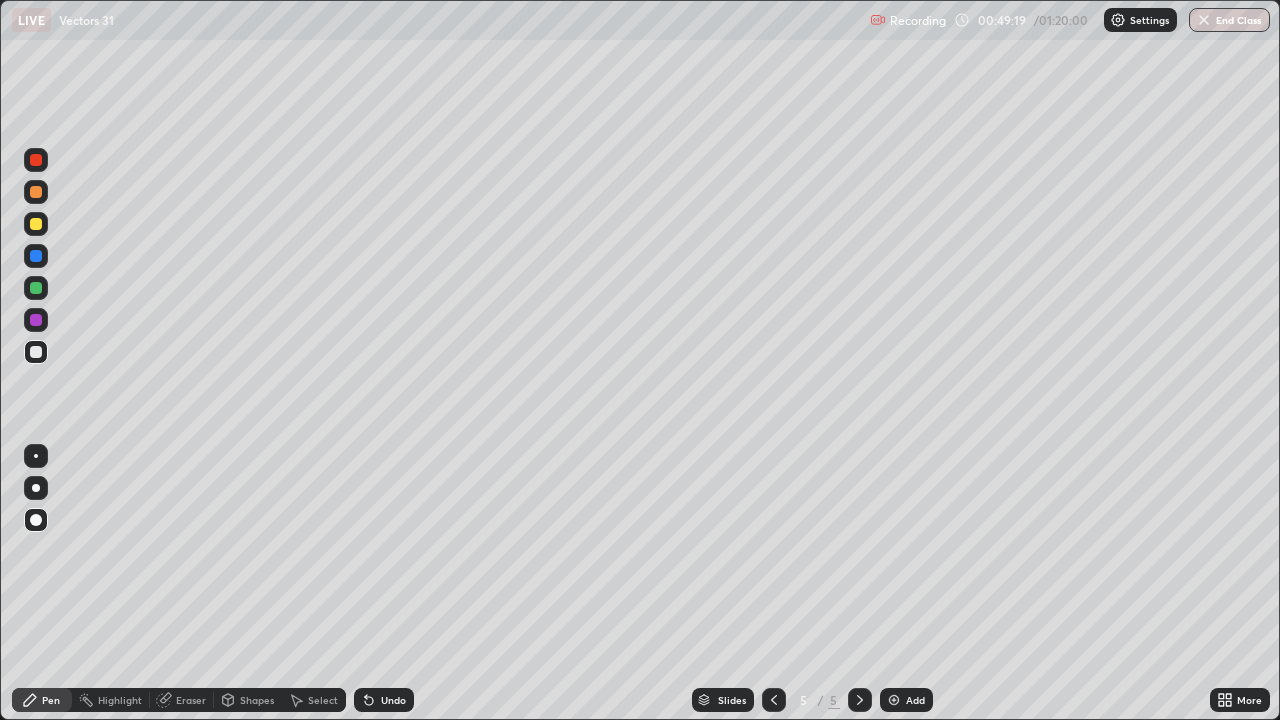 click at bounding box center (36, 320) 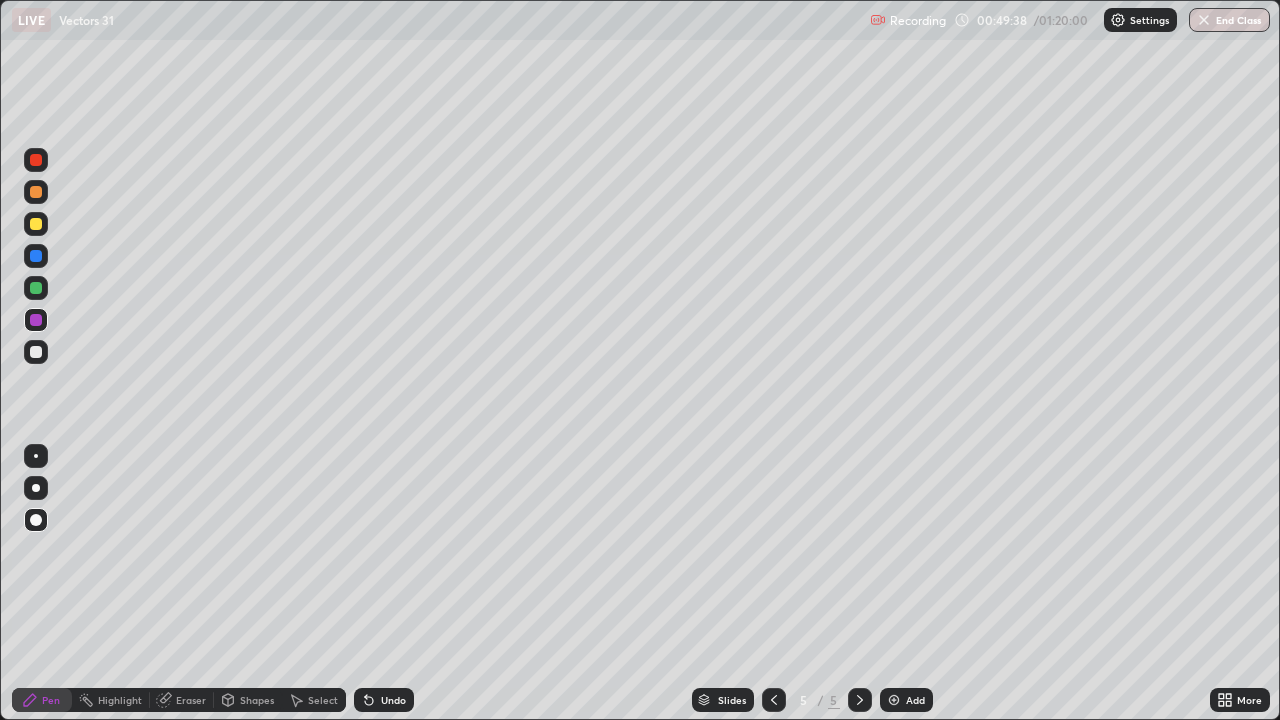 click at bounding box center (36, 224) 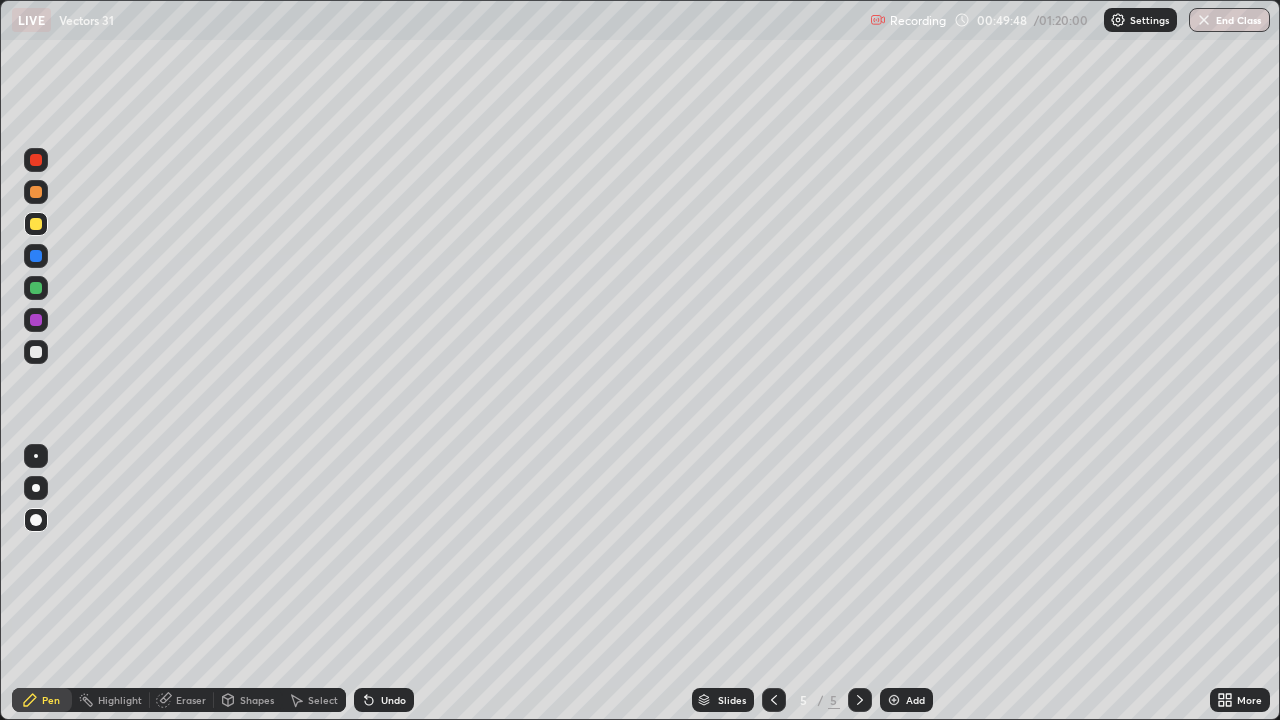 click on "LIVE Vectors 31" at bounding box center (437, 20) 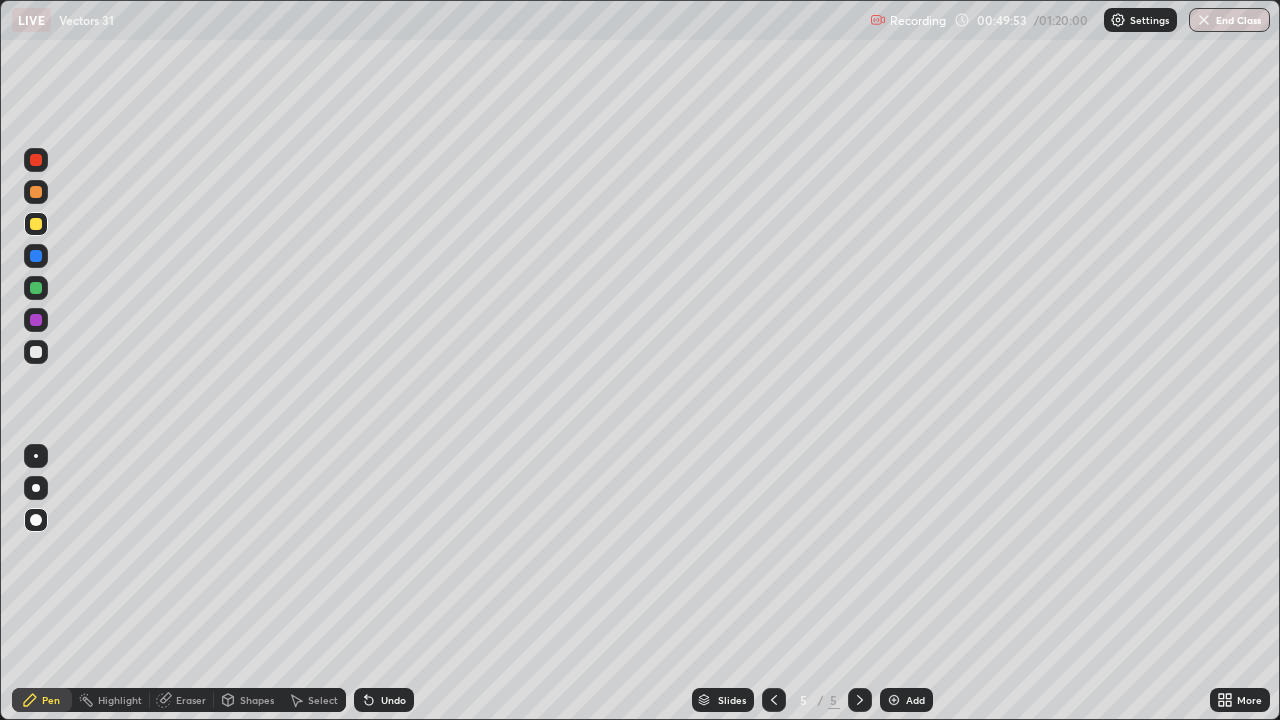 click on "LIVE Vectors 31" at bounding box center [437, 20] 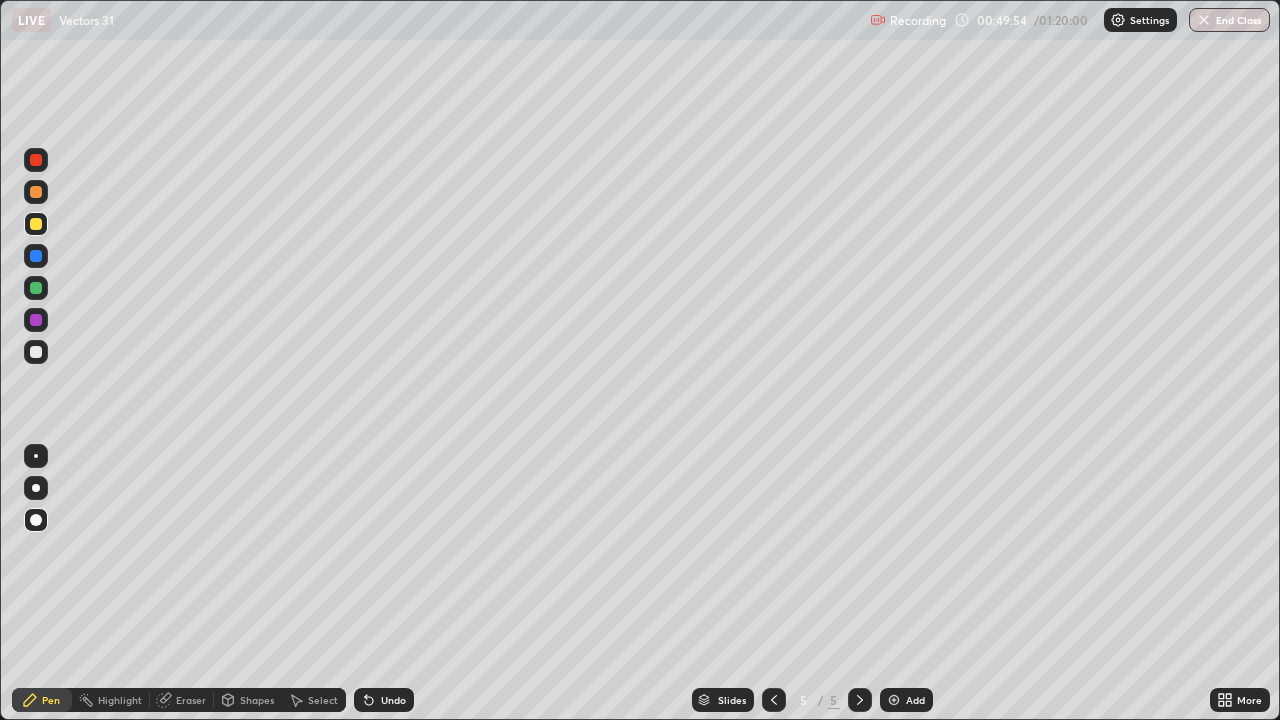 click on "LIVE Vectors 31" at bounding box center [437, 20] 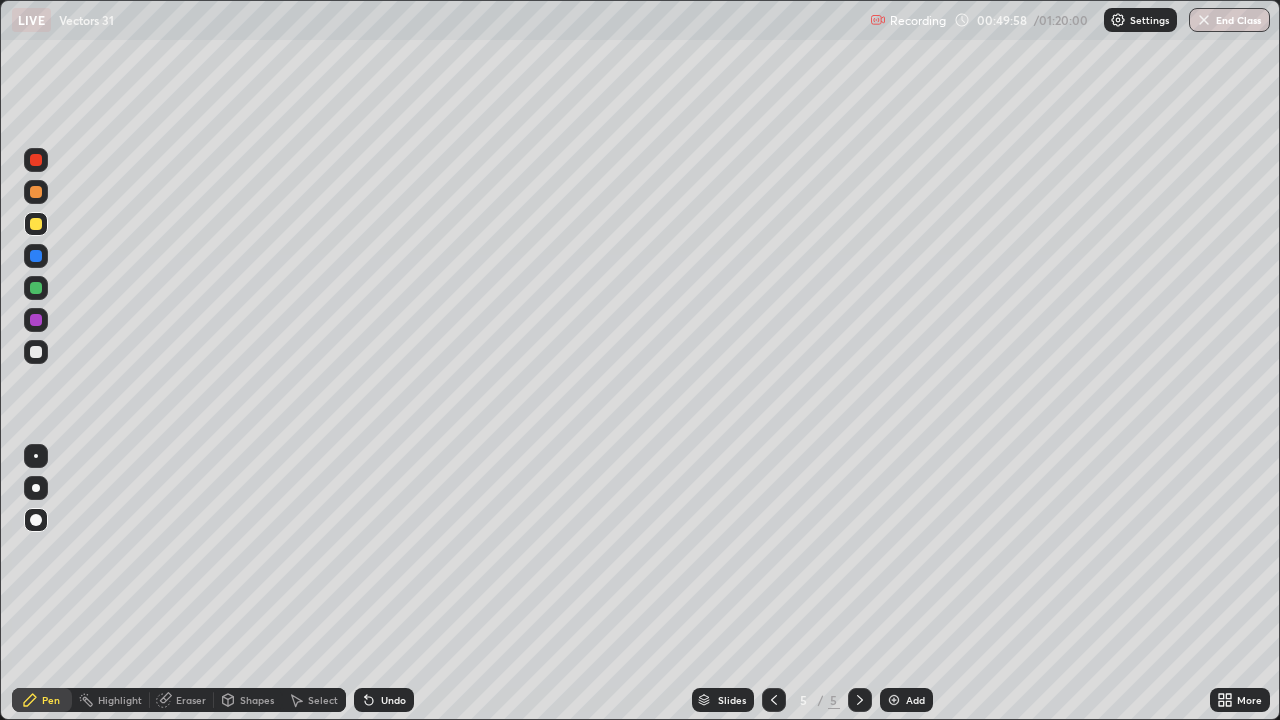 click at bounding box center (36, 160) 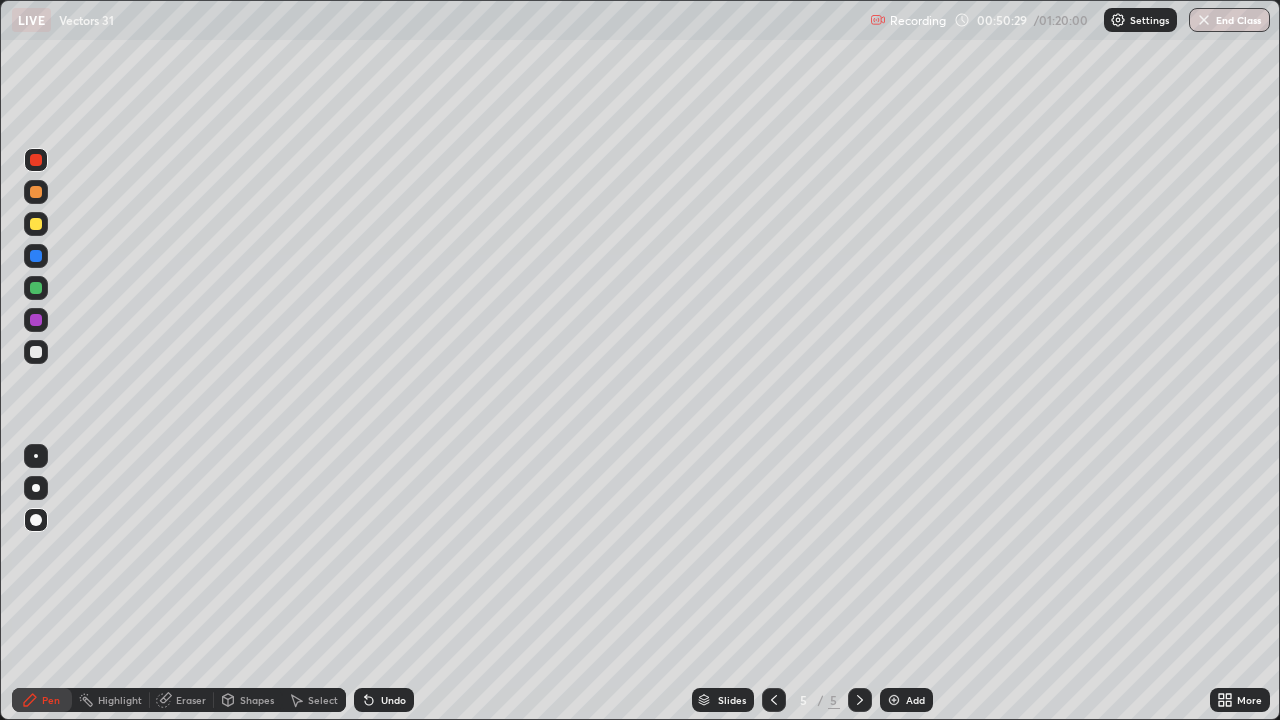 click on "Eraser" at bounding box center (191, 700) 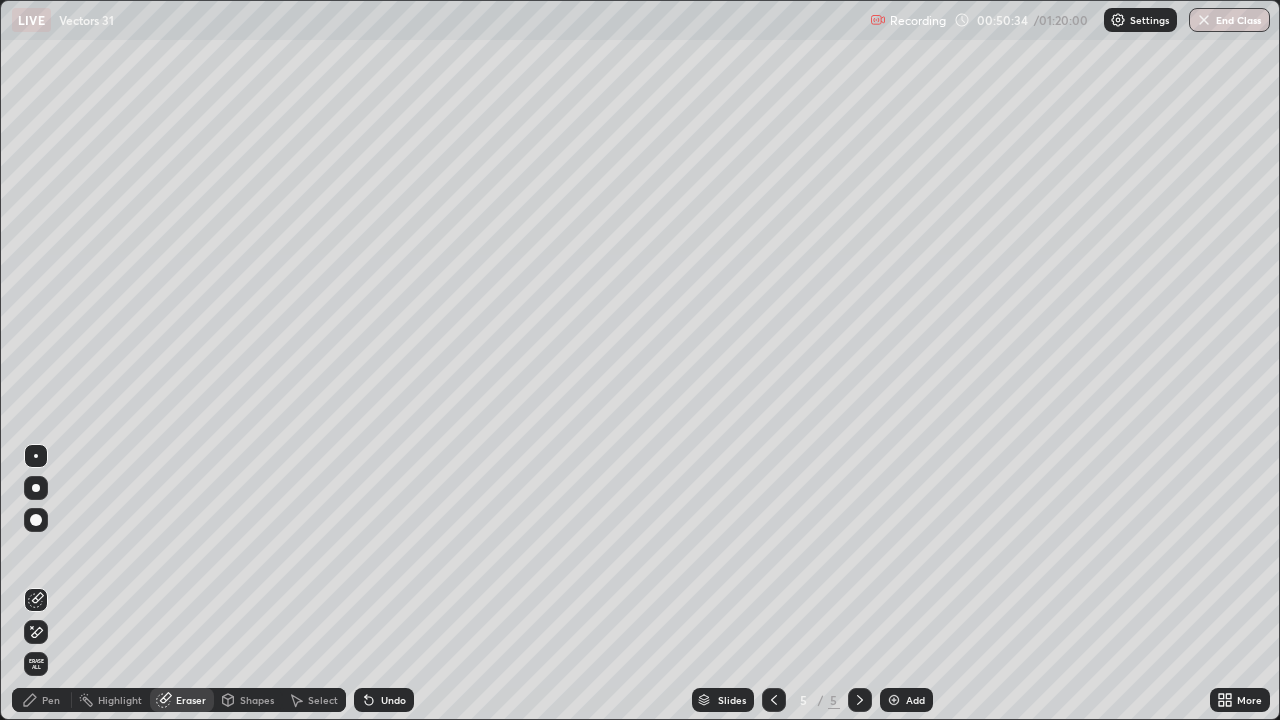 click on "Pen" at bounding box center [51, 700] 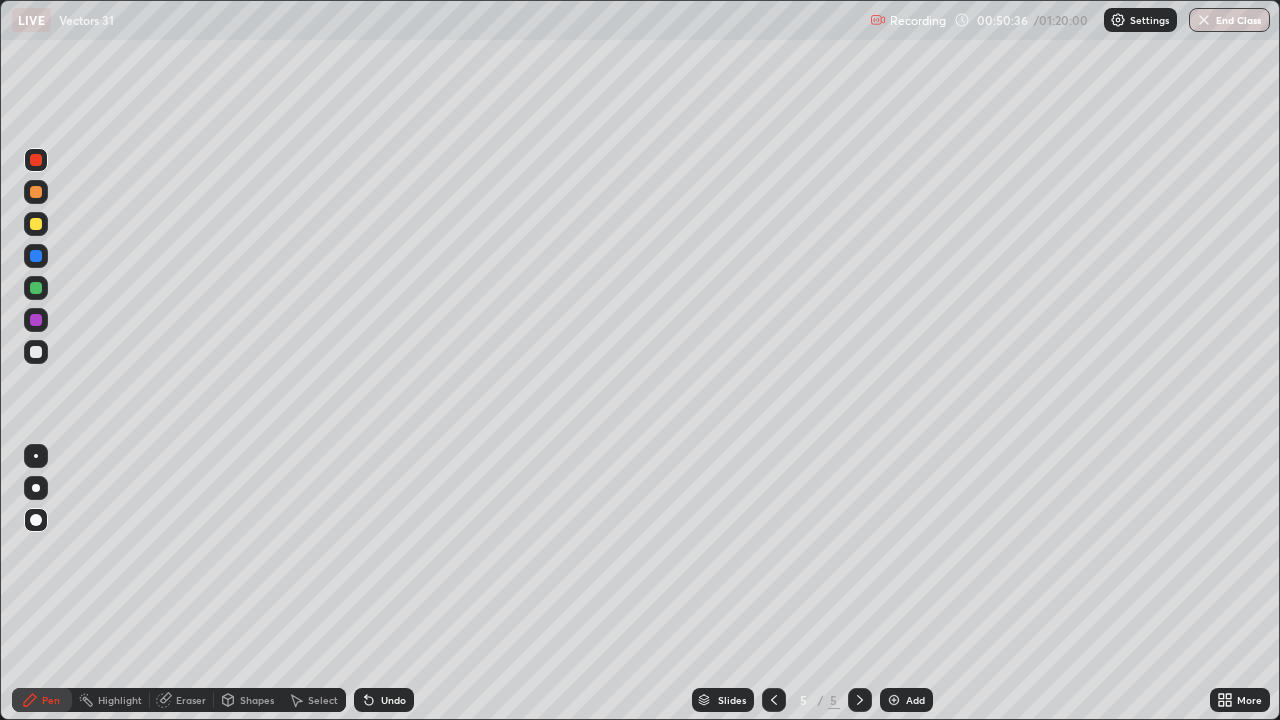 click at bounding box center [36, 352] 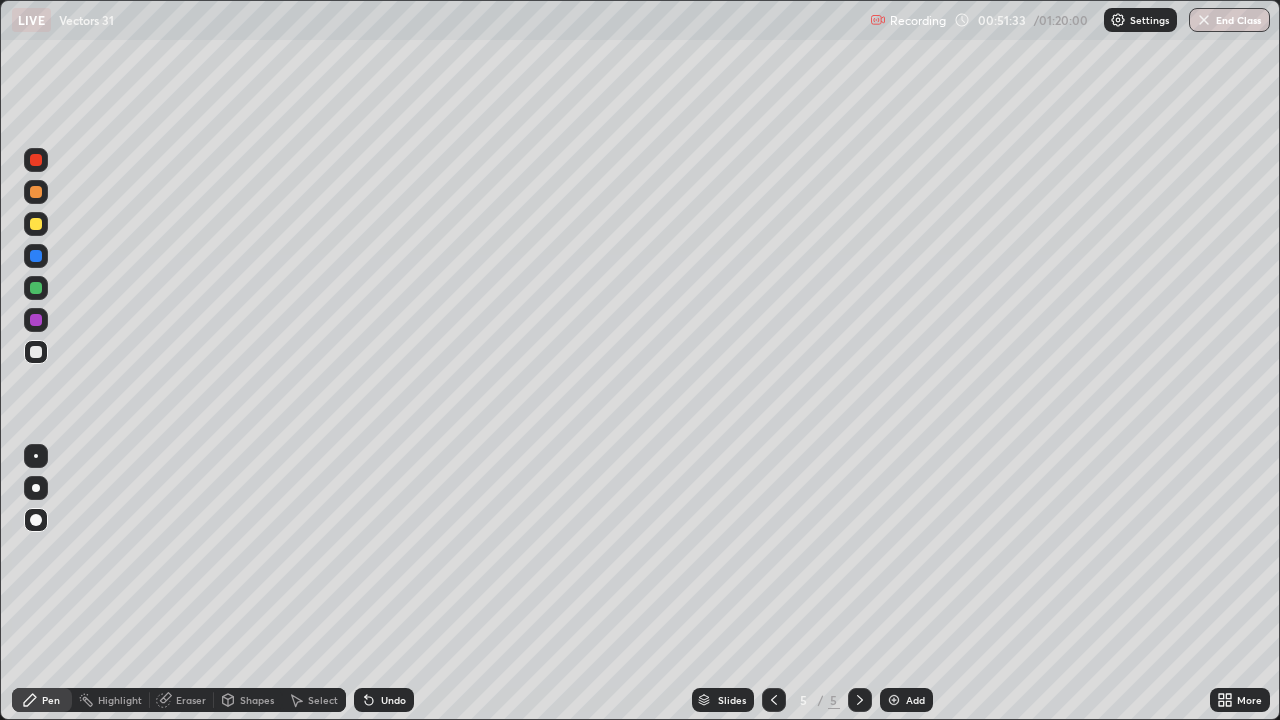 click on "Add" at bounding box center [906, 700] 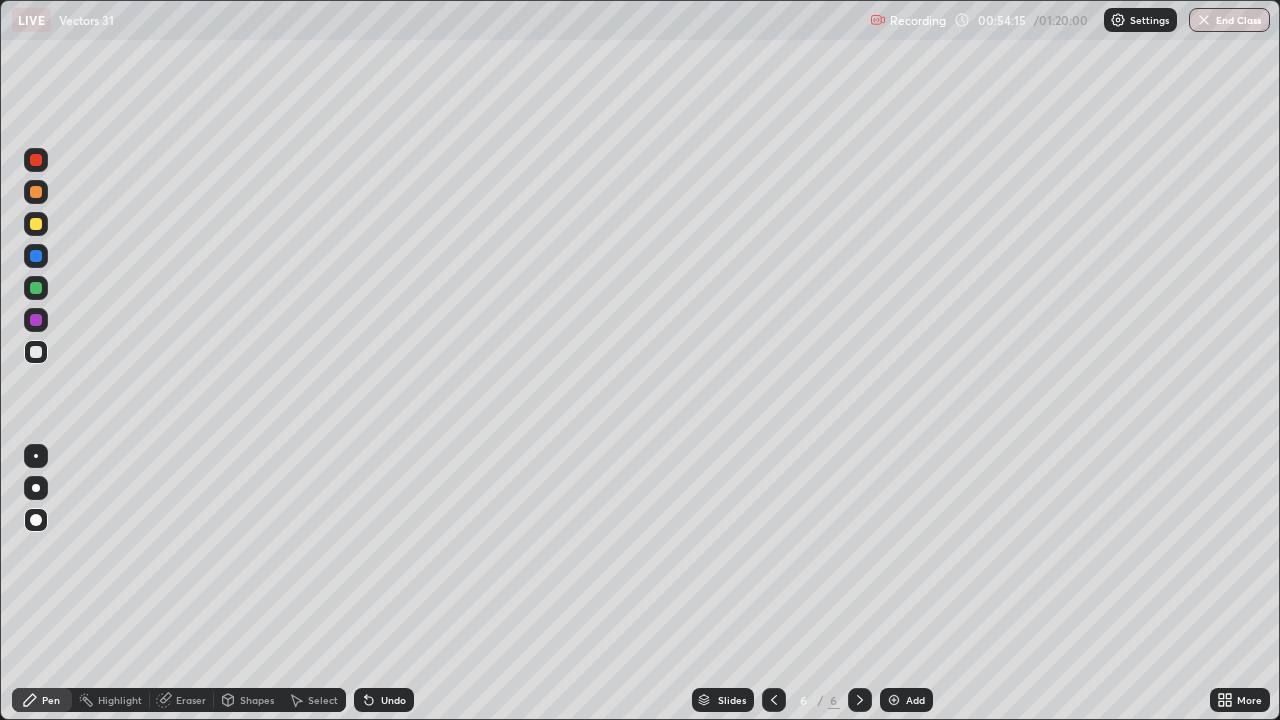 click at bounding box center [36, 192] 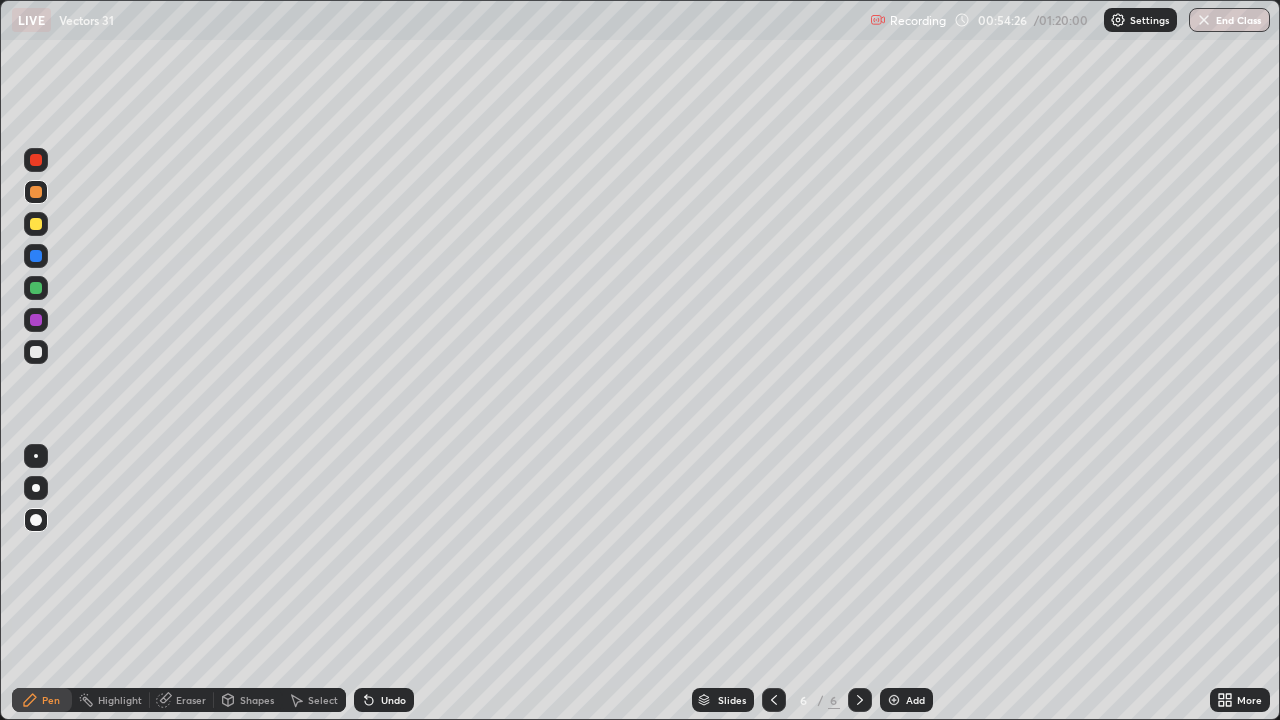 click on "Undo" at bounding box center (393, 700) 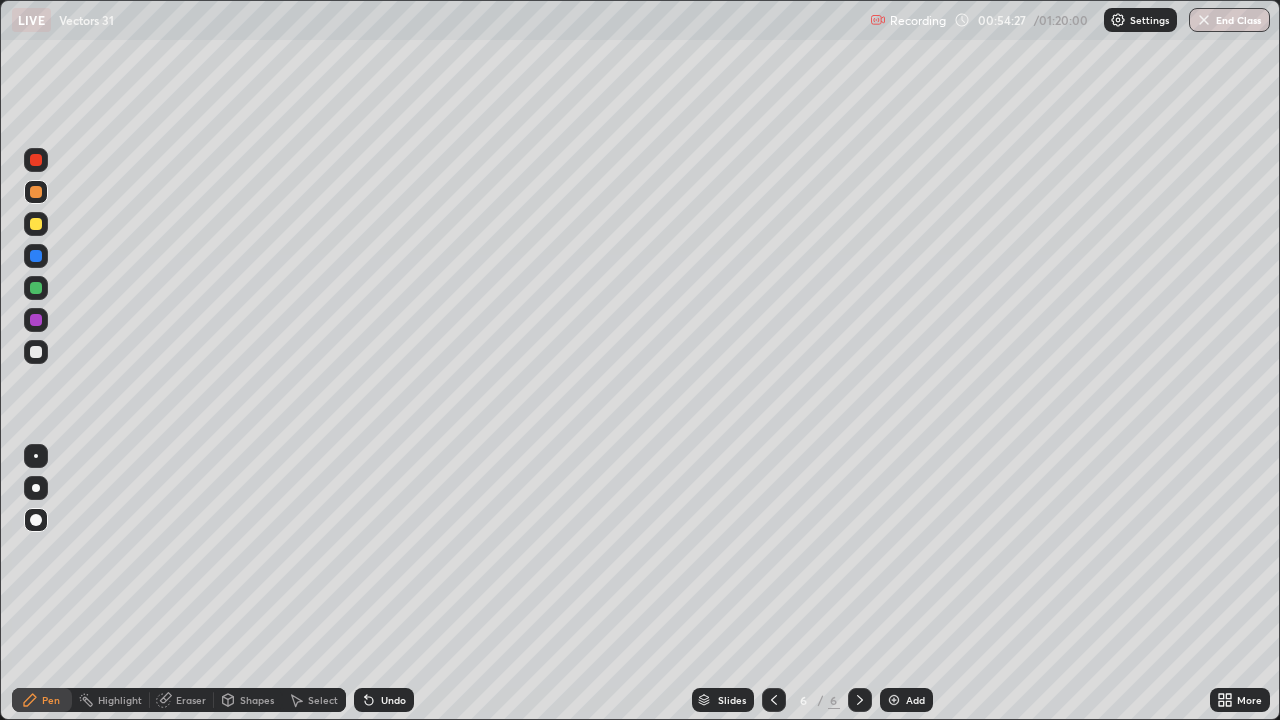 click on "Undo" at bounding box center [384, 700] 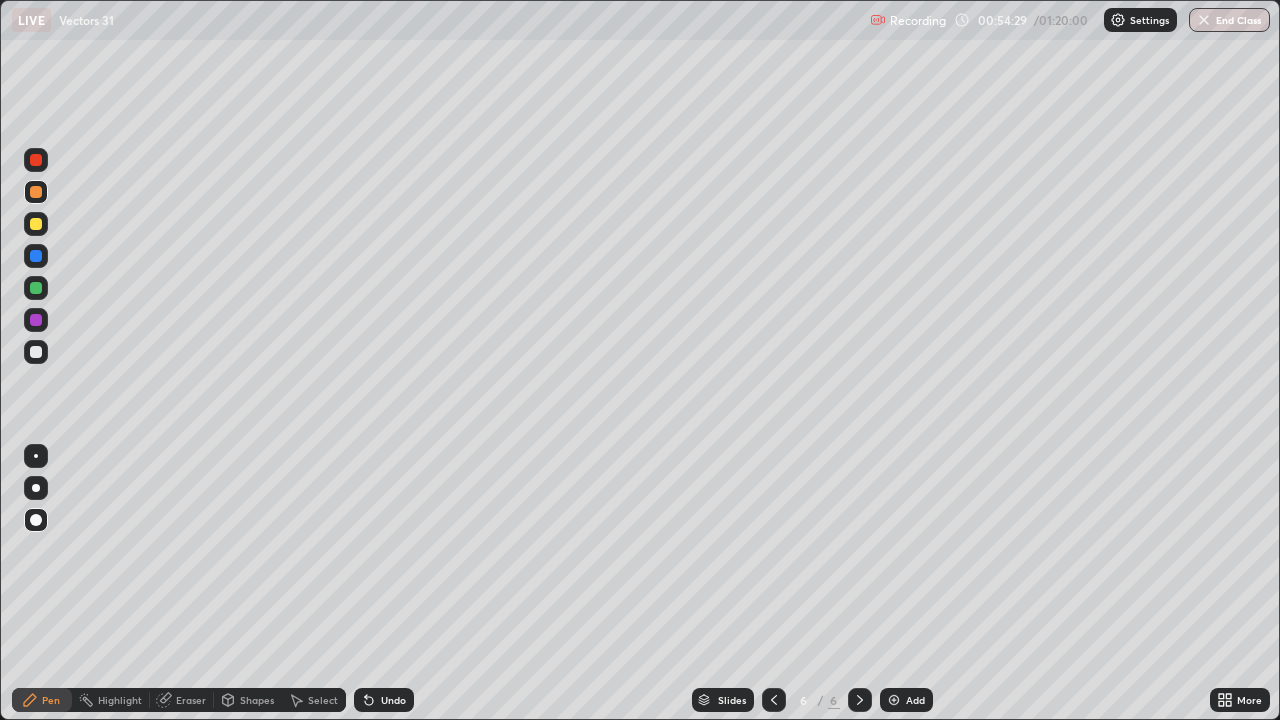 click on "Undo" at bounding box center (384, 700) 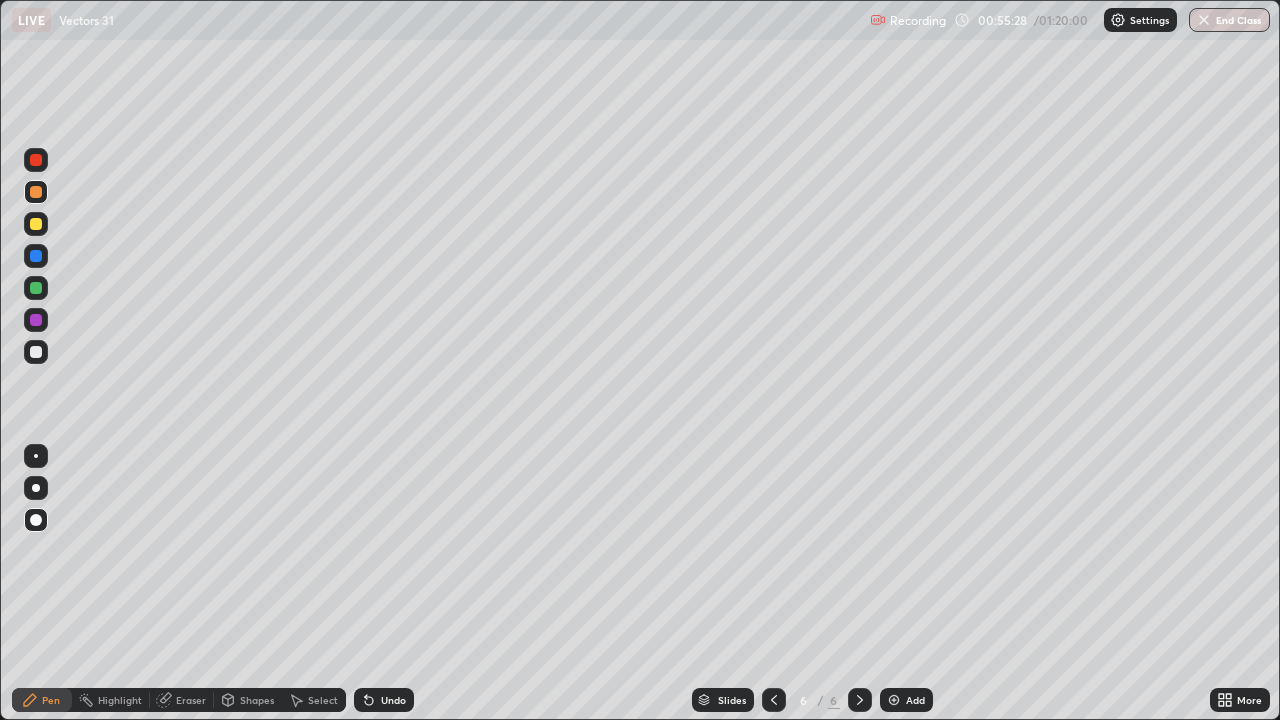 click at bounding box center (36, 224) 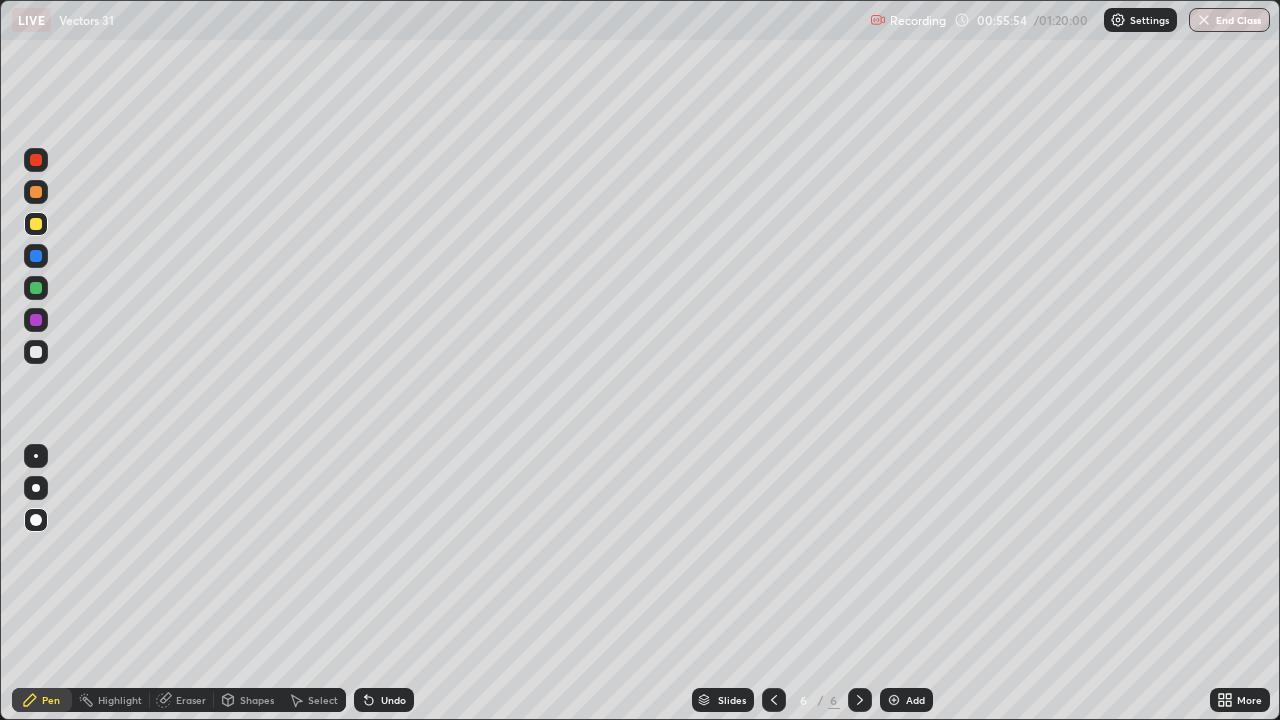 click on "Undo" at bounding box center (384, 700) 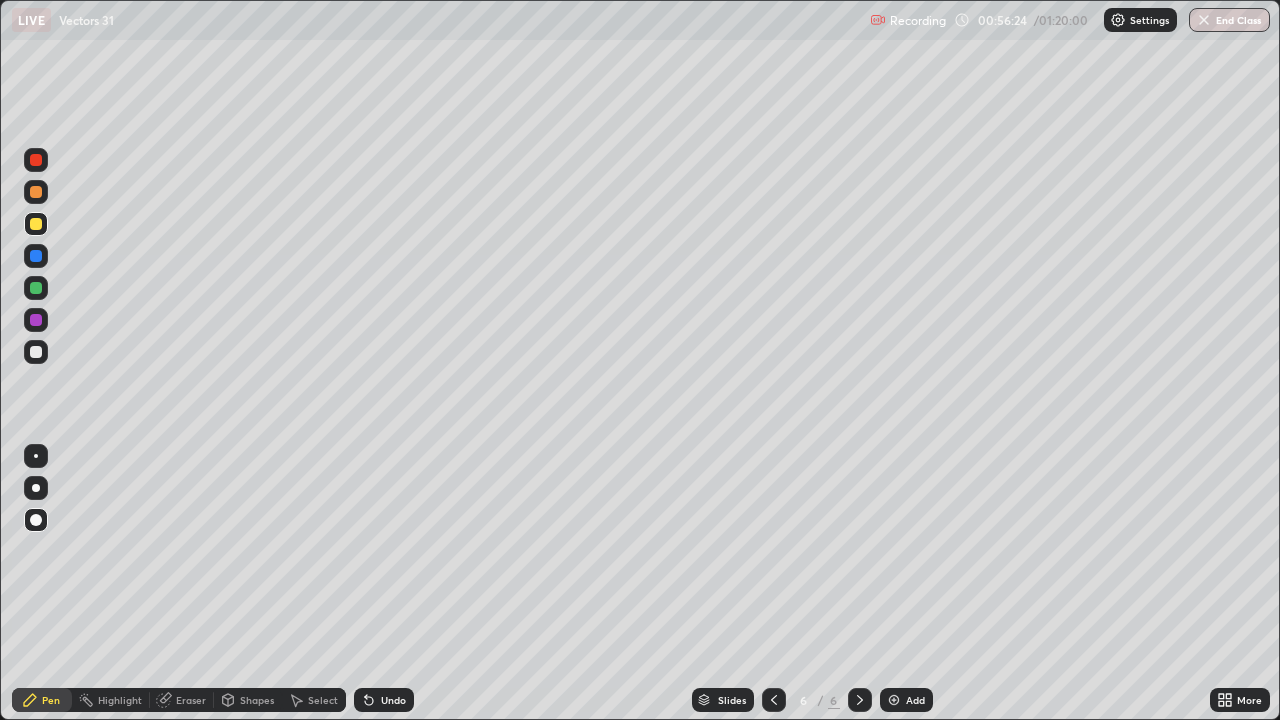 click on "Eraser" at bounding box center (191, 700) 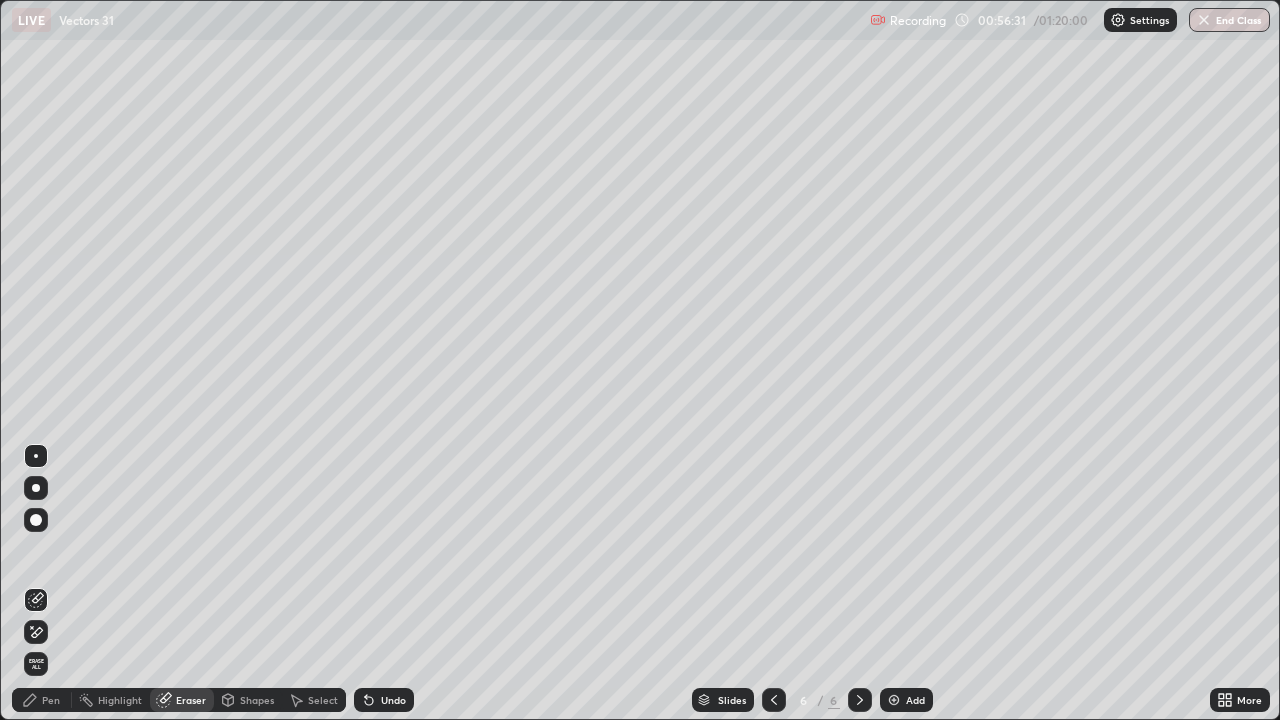 click on "Pen" at bounding box center (51, 700) 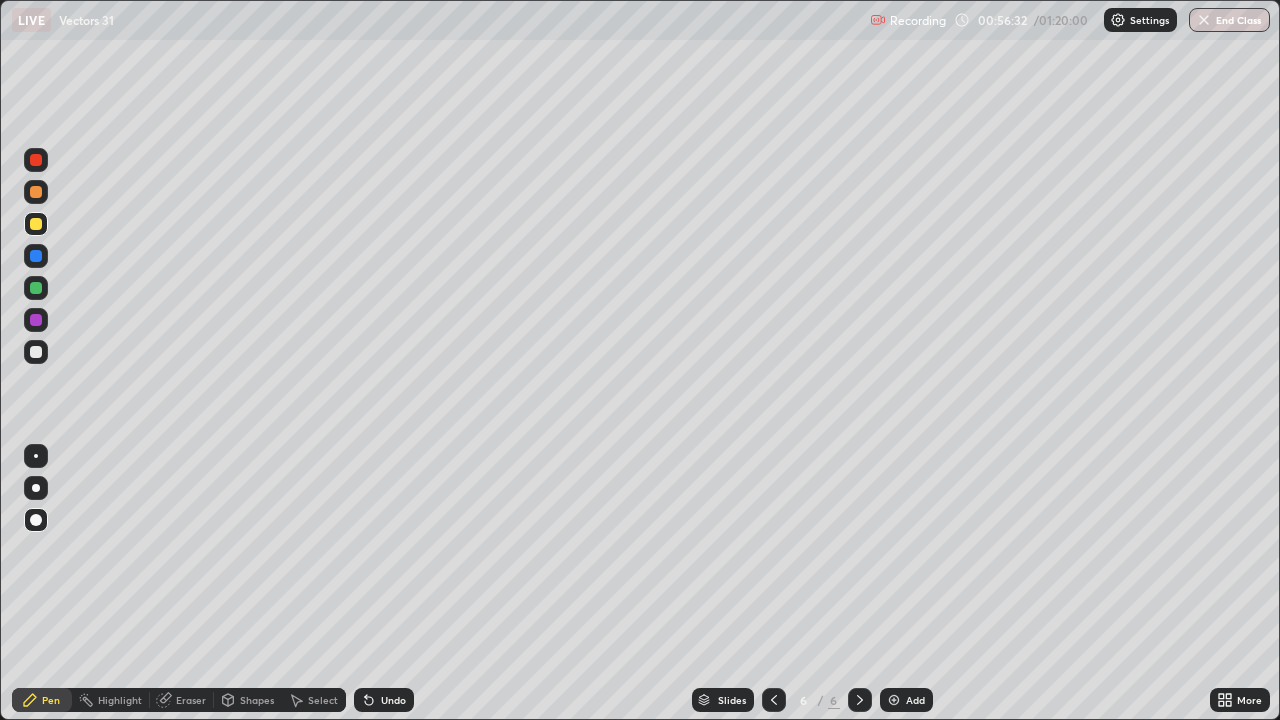click at bounding box center [36, 352] 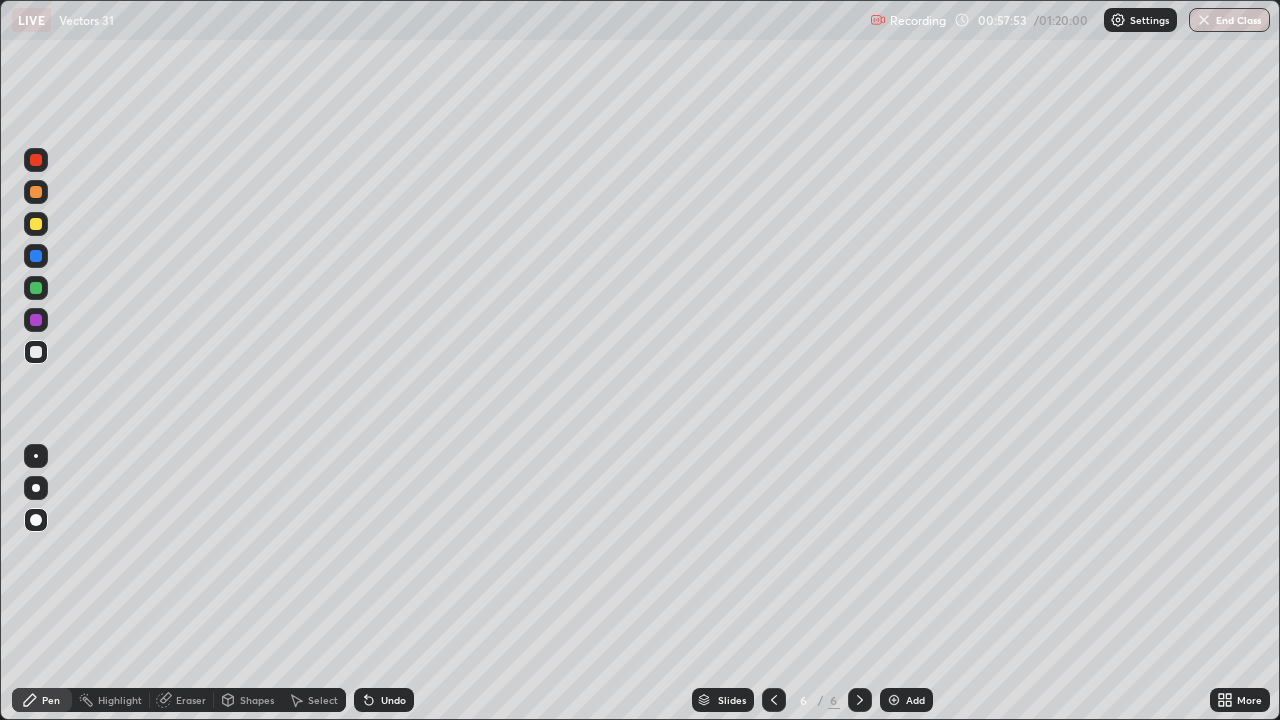 click on "Eraser" at bounding box center (191, 700) 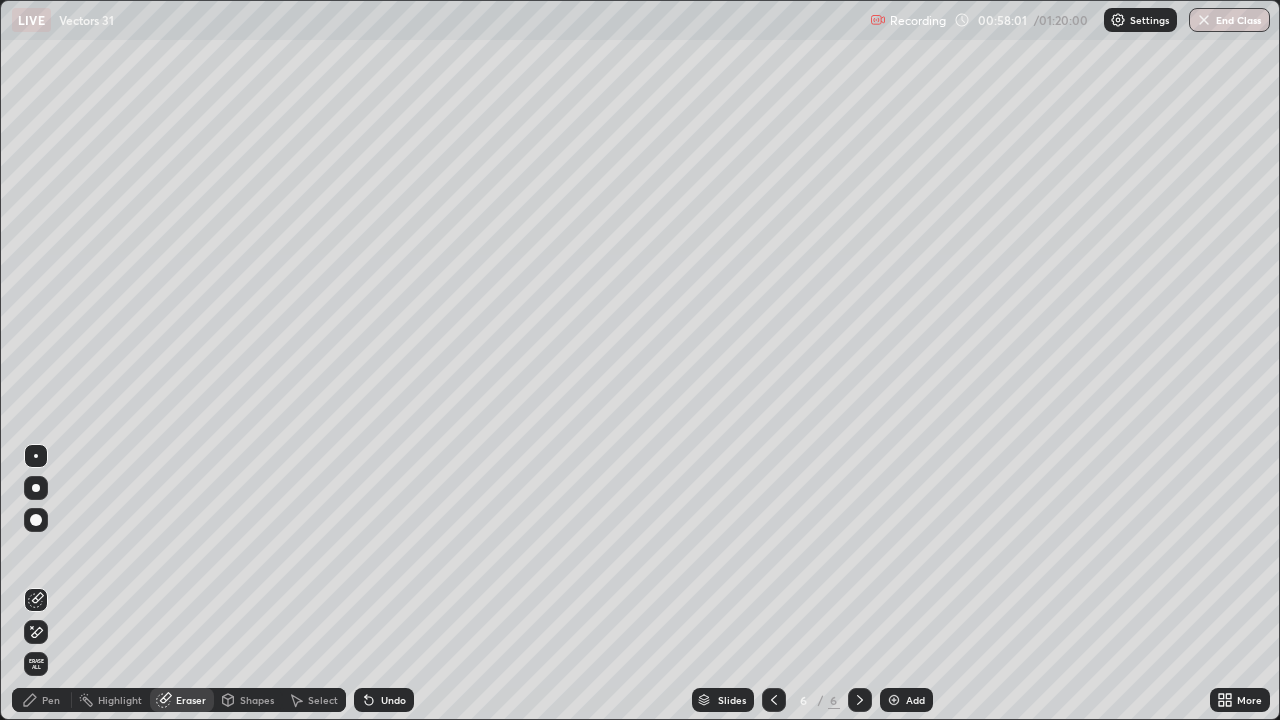 click on "Pen" at bounding box center (51, 700) 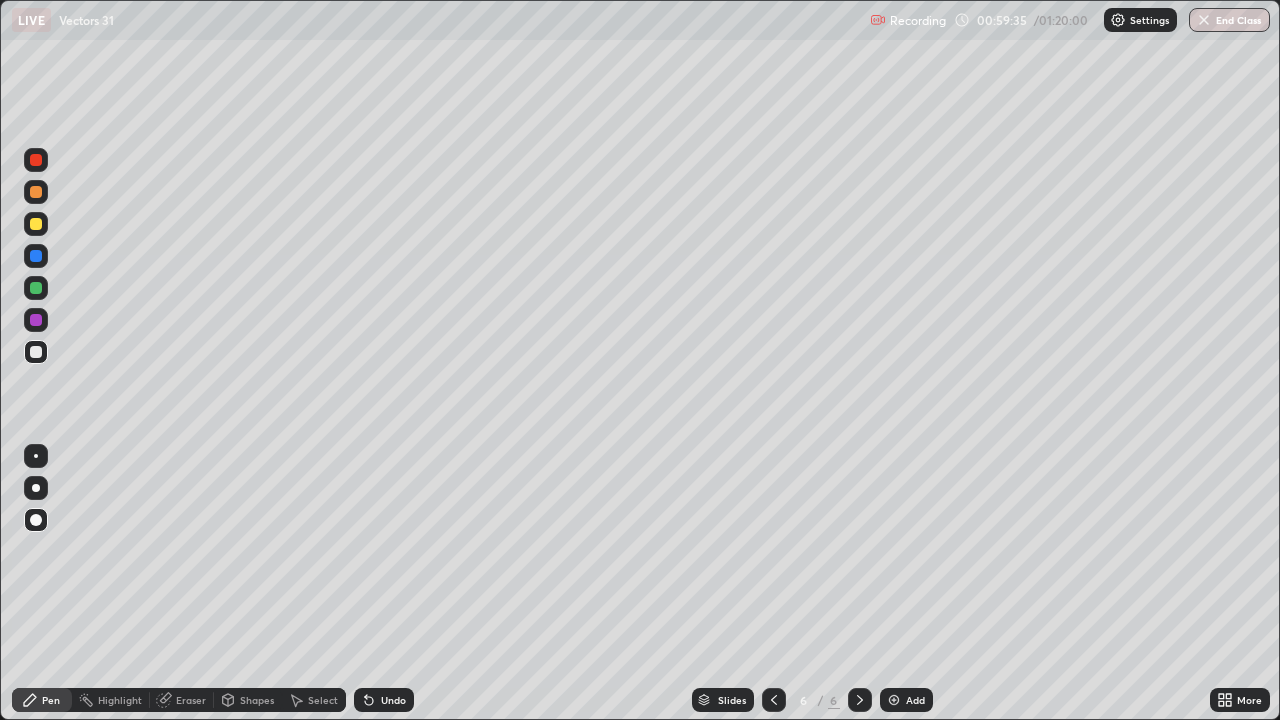 click on "Eraser" at bounding box center (191, 700) 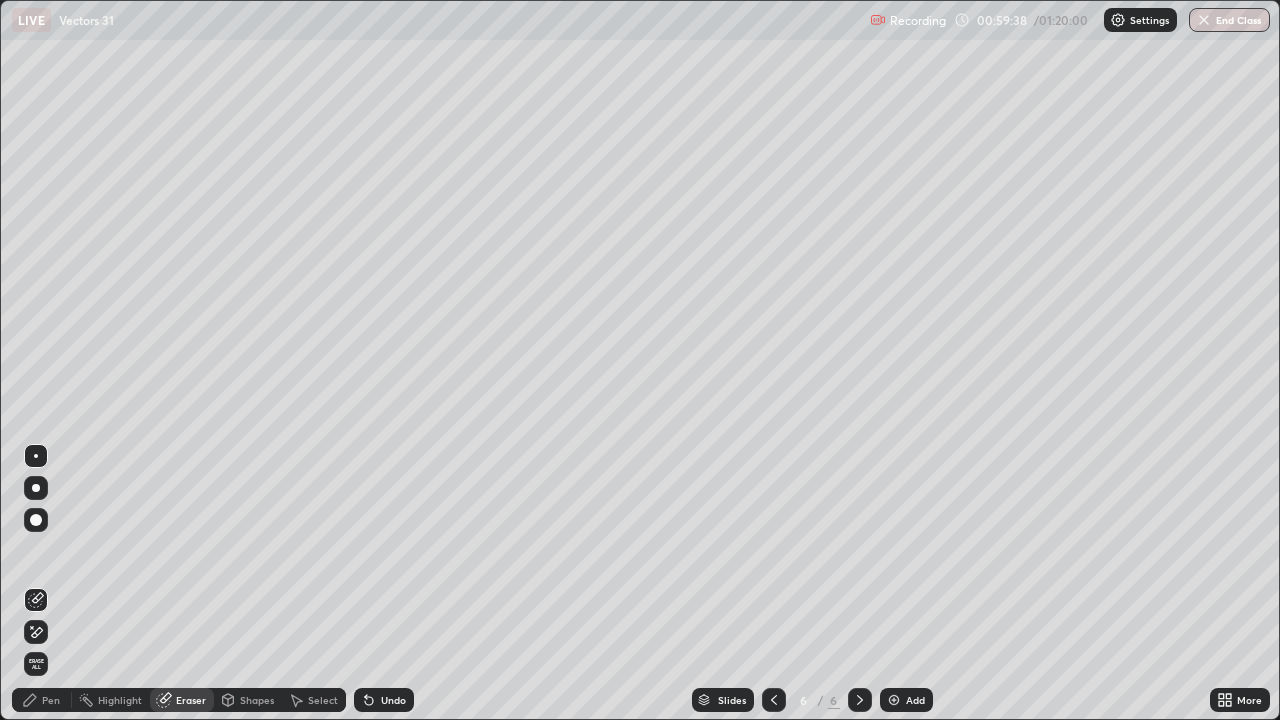 click on "Pen" at bounding box center [51, 700] 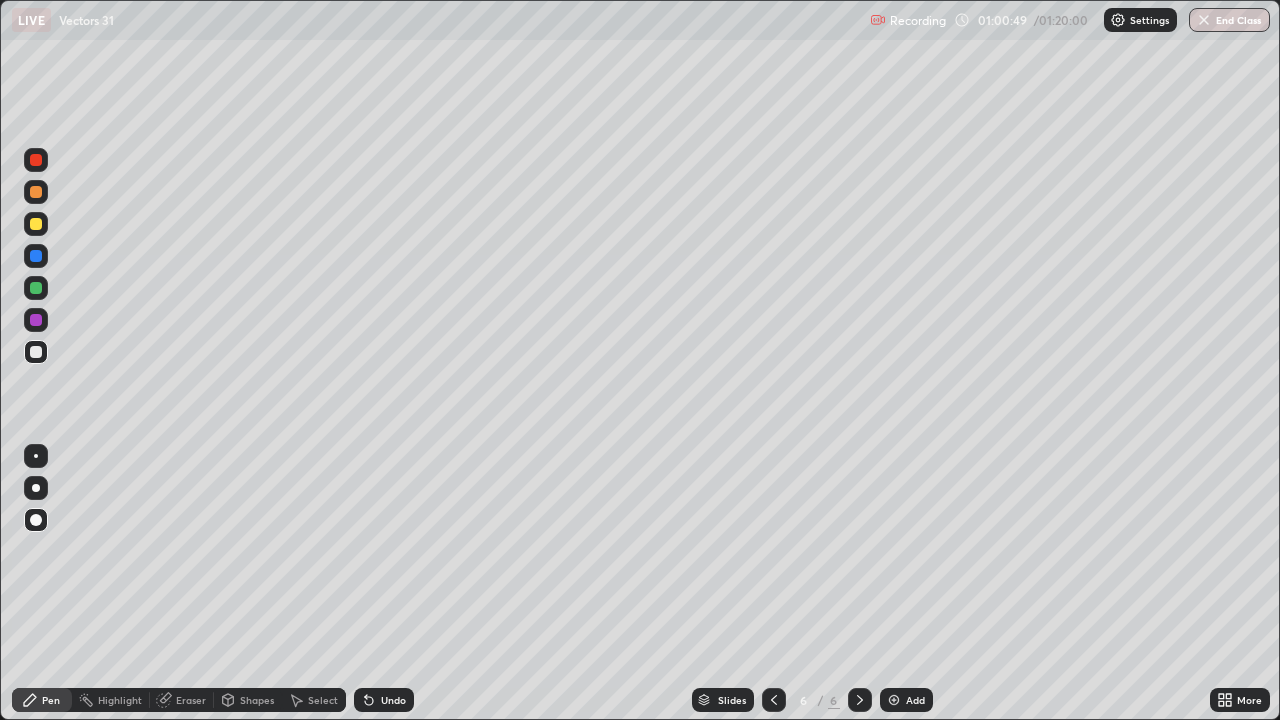 click on "Undo" at bounding box center (393, 700) 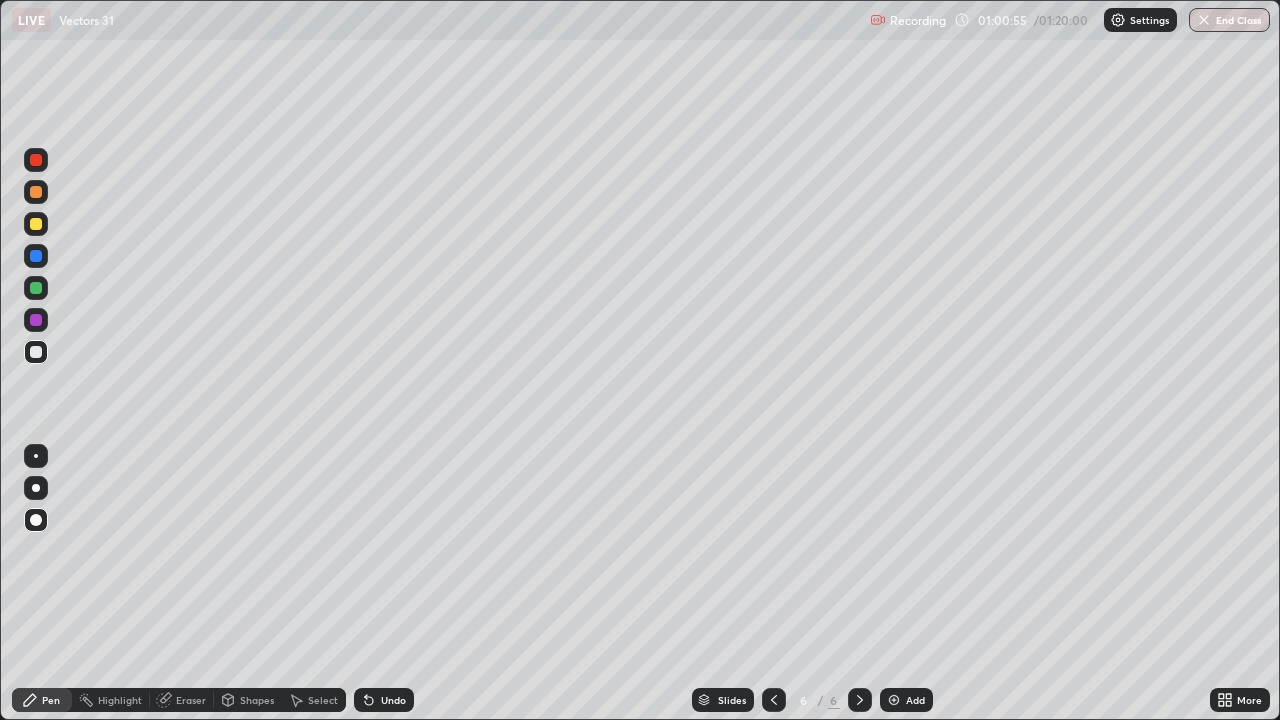 click on "Undo" at bounding box center [384, 700] 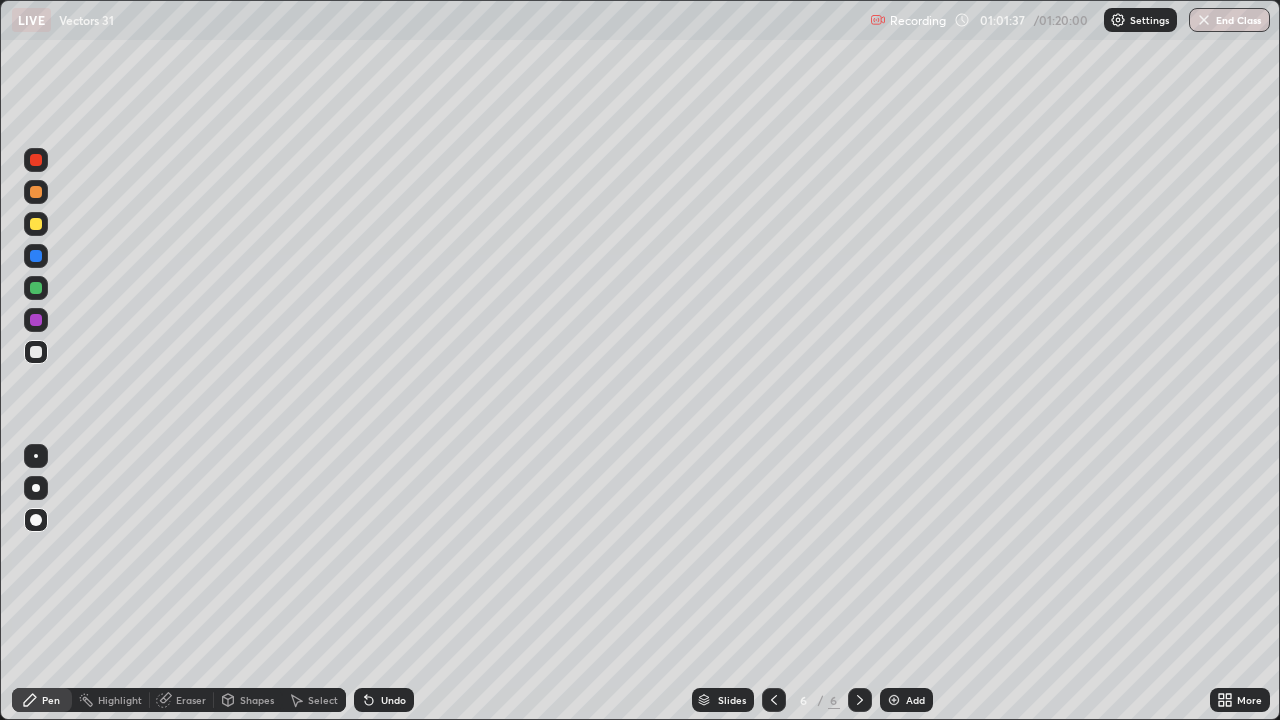 click at bounding box center (36, 320) 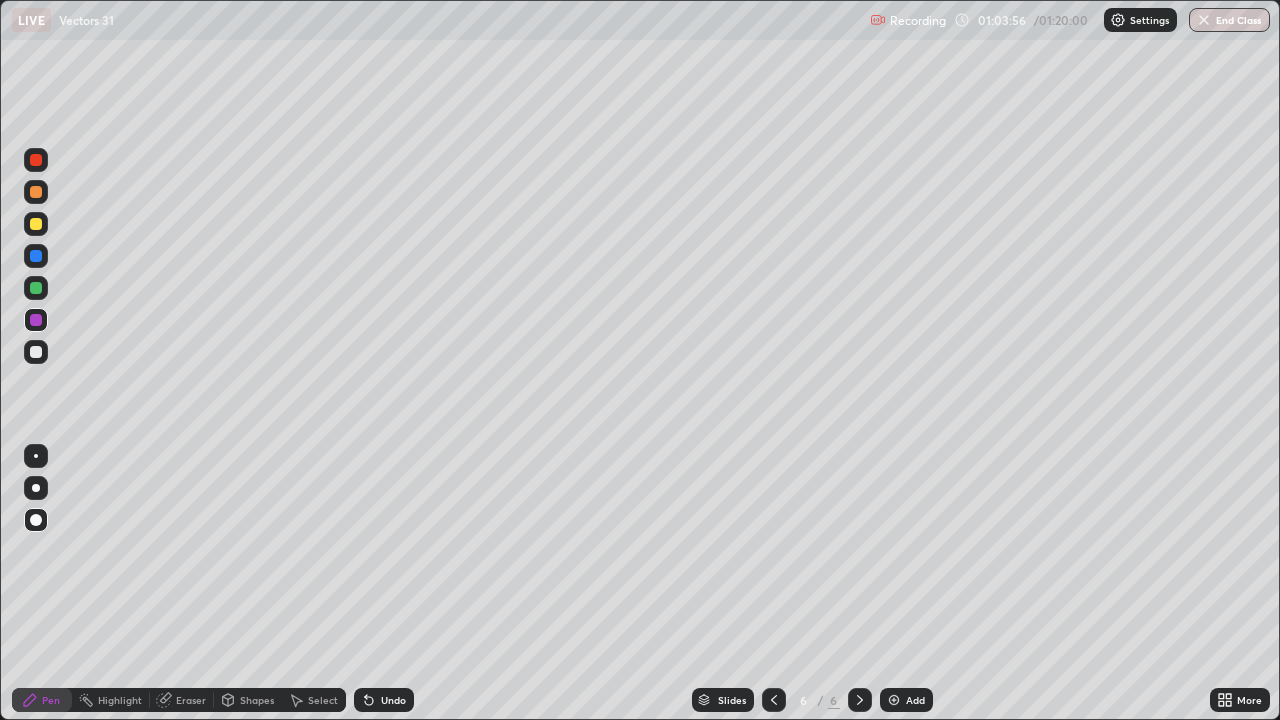 click on "Select" at bounding box center (323, 700) 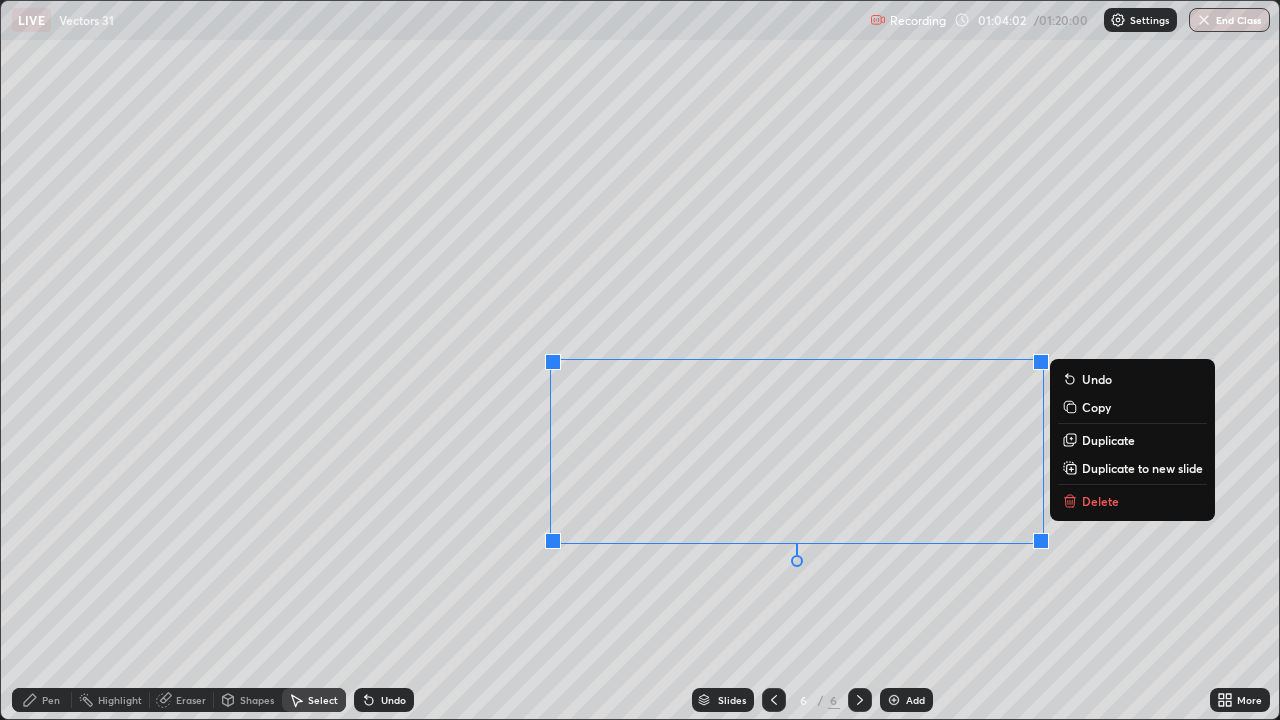 click on "0 ° Undo Copy Duplicate Duplicate to new slide Delete" at bounding box center (640, 360) 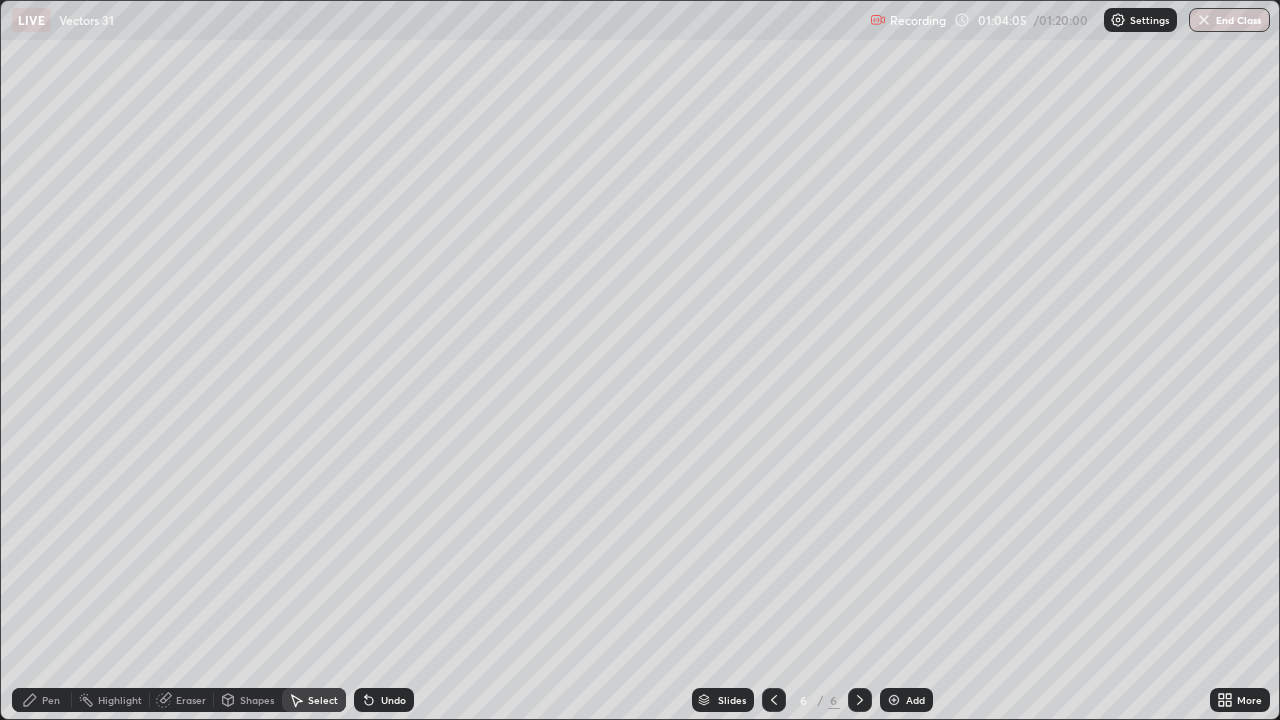 click on "Eraser" at bounding box center (191, 700) 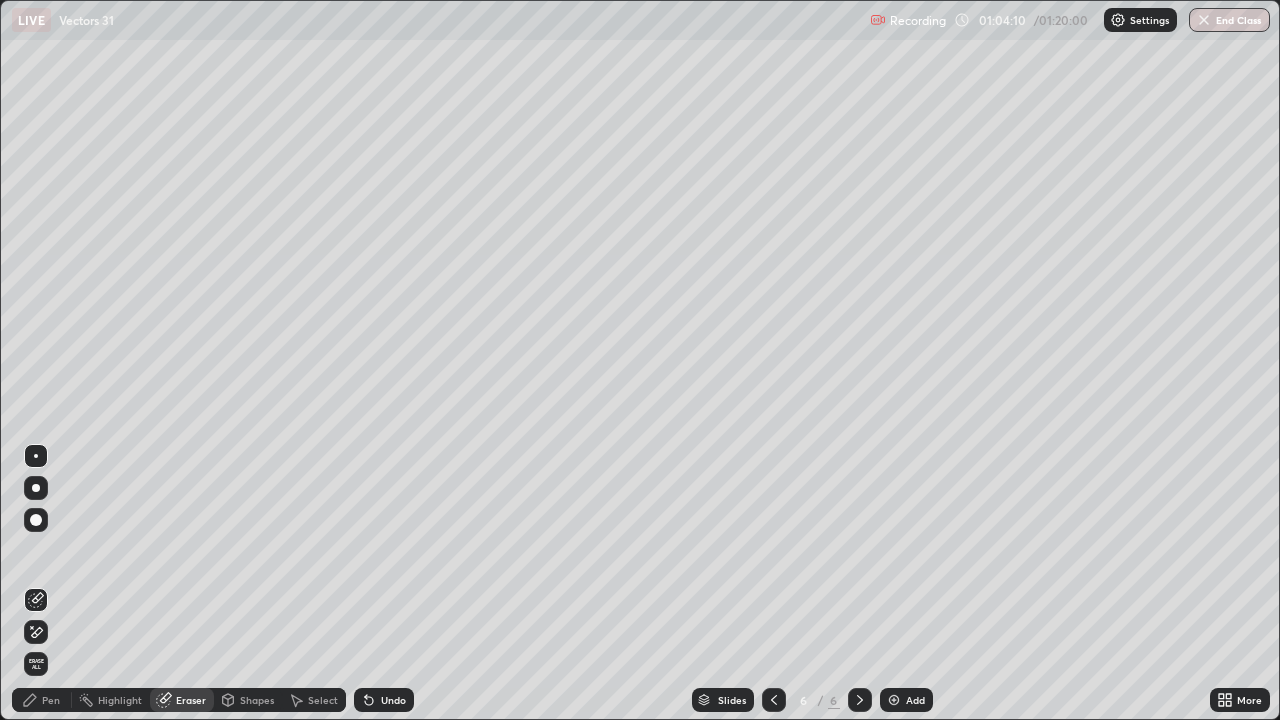 click on "Select" at bounding box center (323, 700) 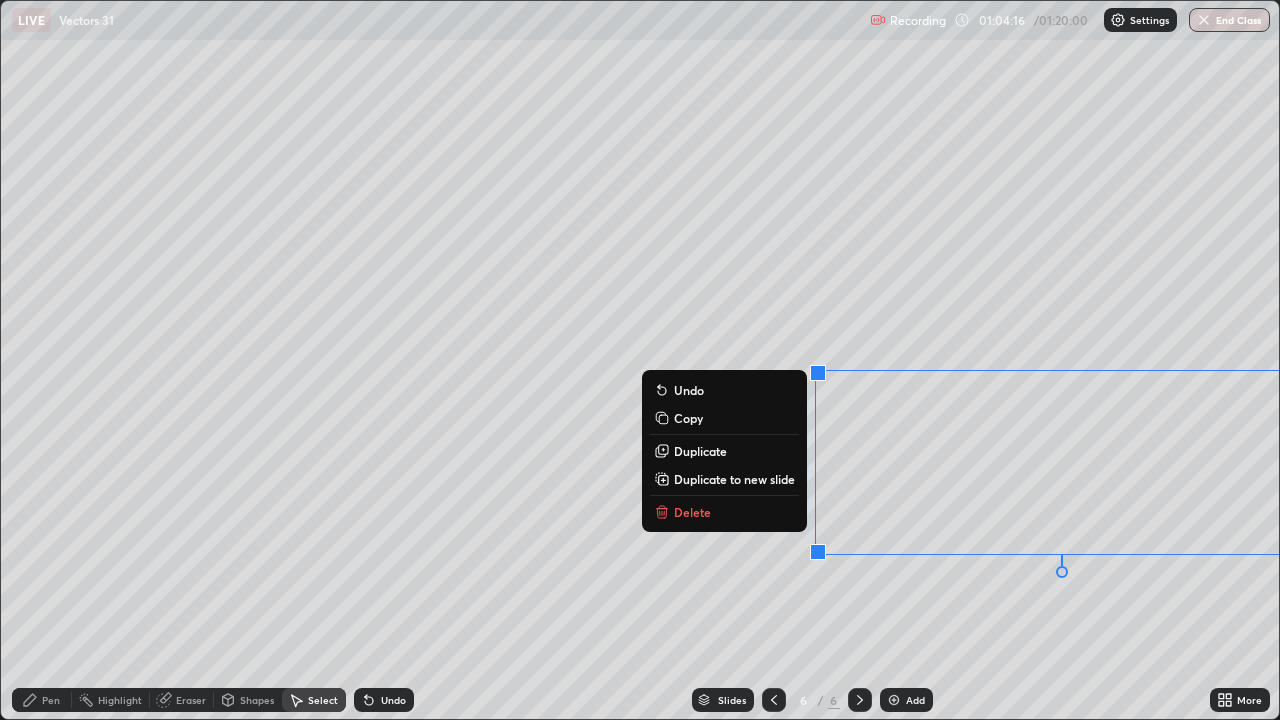 click on "0 ° Undo Copy Duplicate Duplicate to new slide Delete" at bounding box center [640, 360] 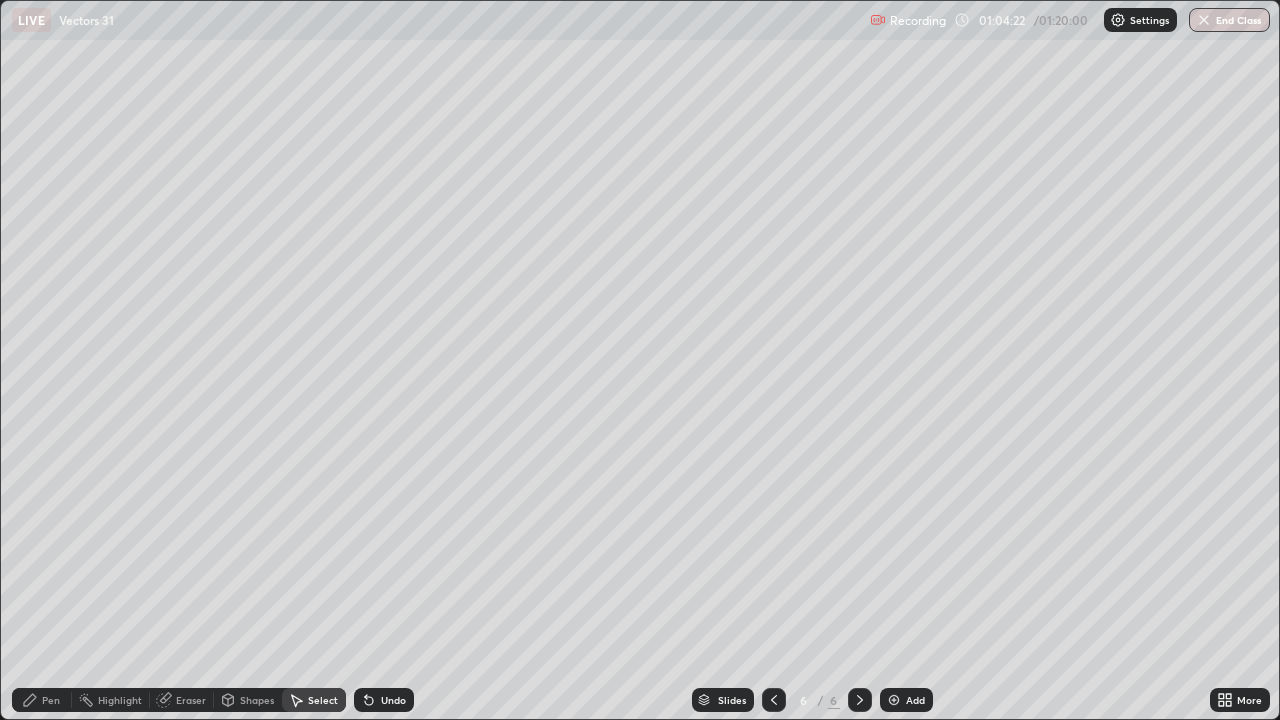 click on "Pen" at bounding box center (51, 700) 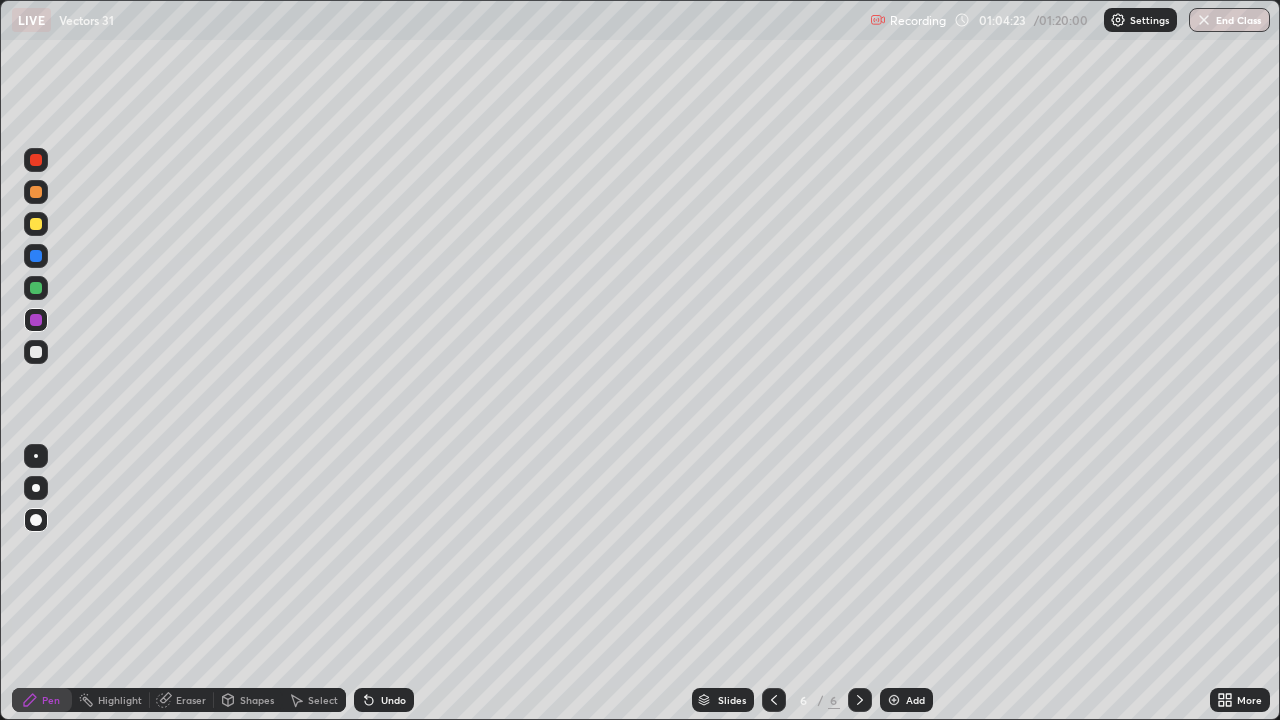 click at bounding box center [36, 288] 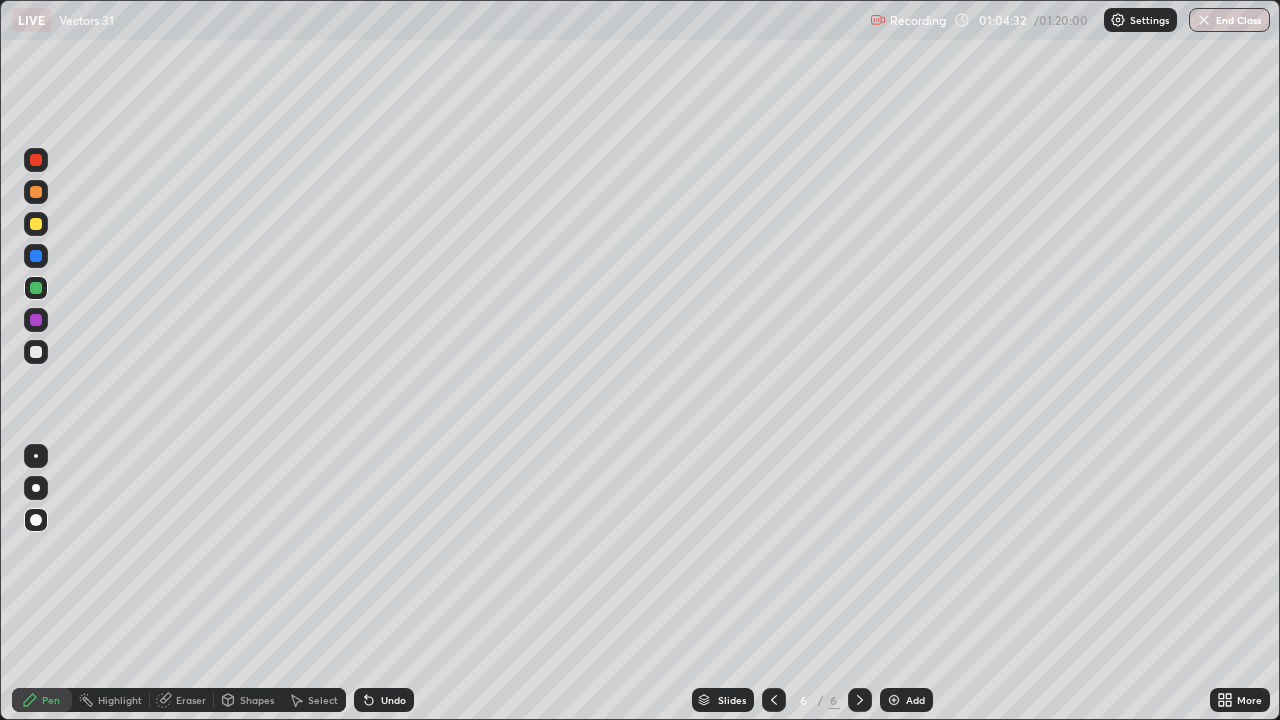 click at bounding box center (36, 352) 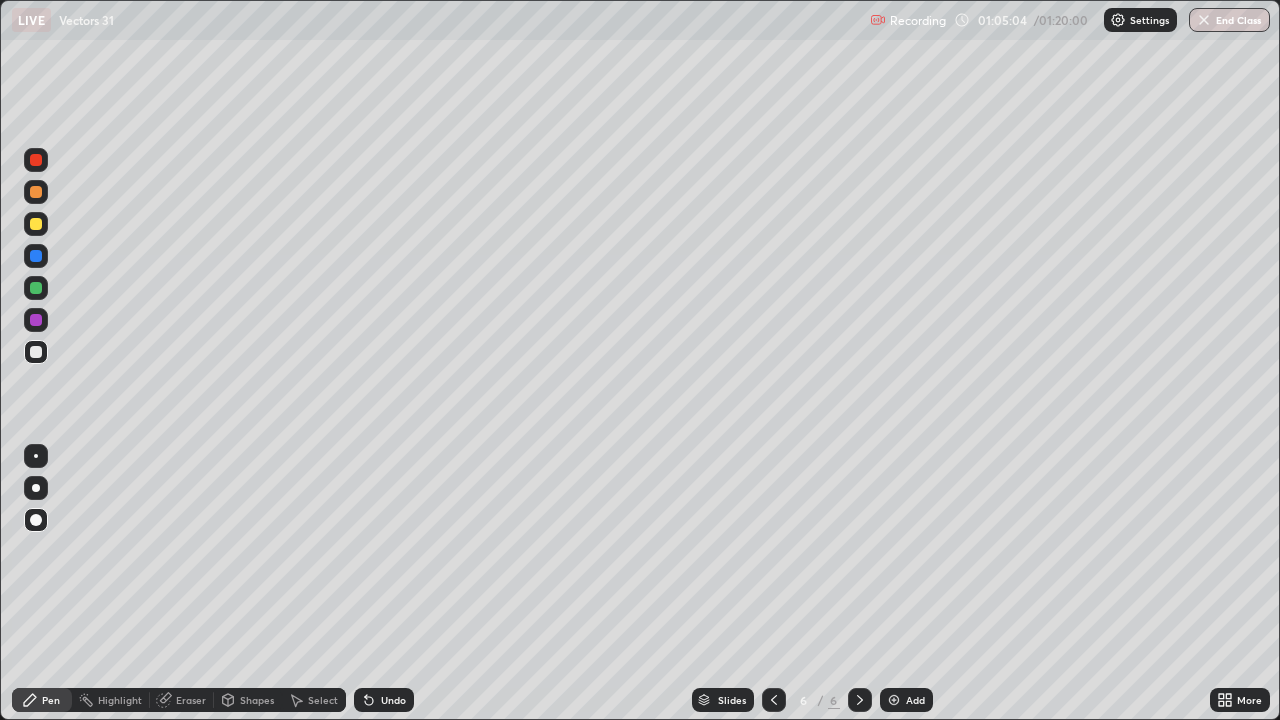 click on "Undo" at bounding box center (393, 700) 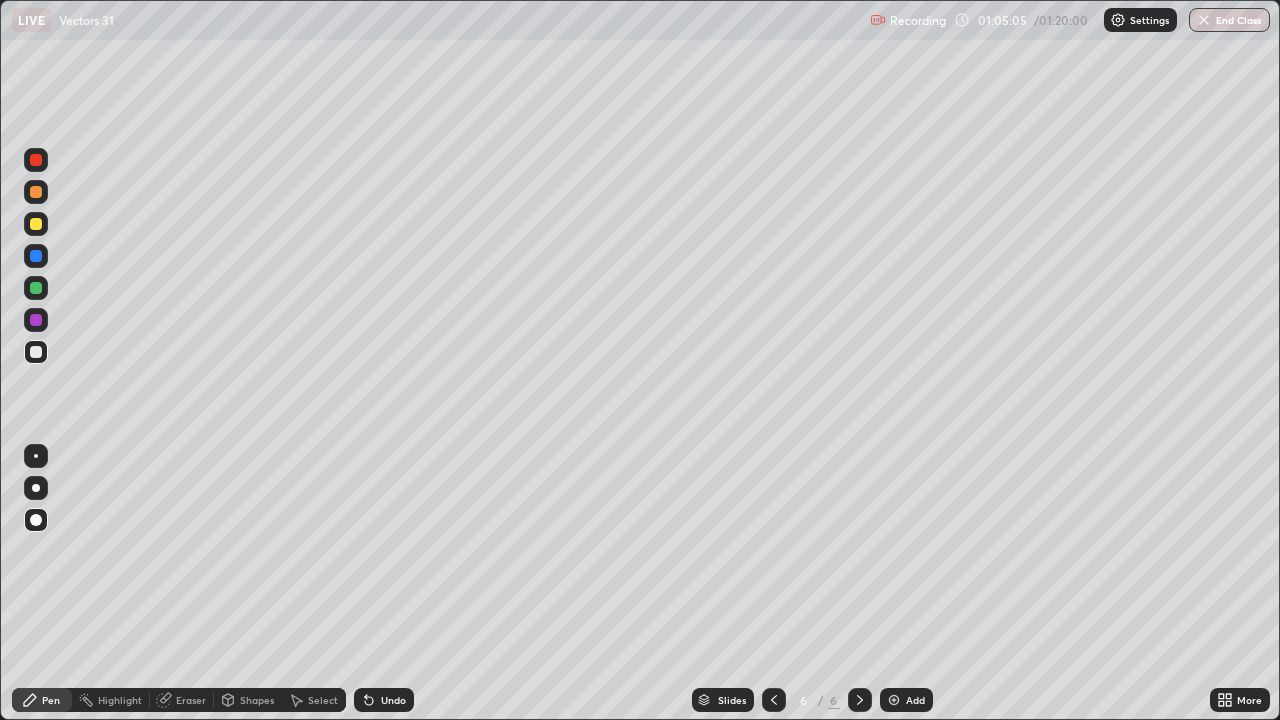click on "Undo" at bounding box center (393, 700) 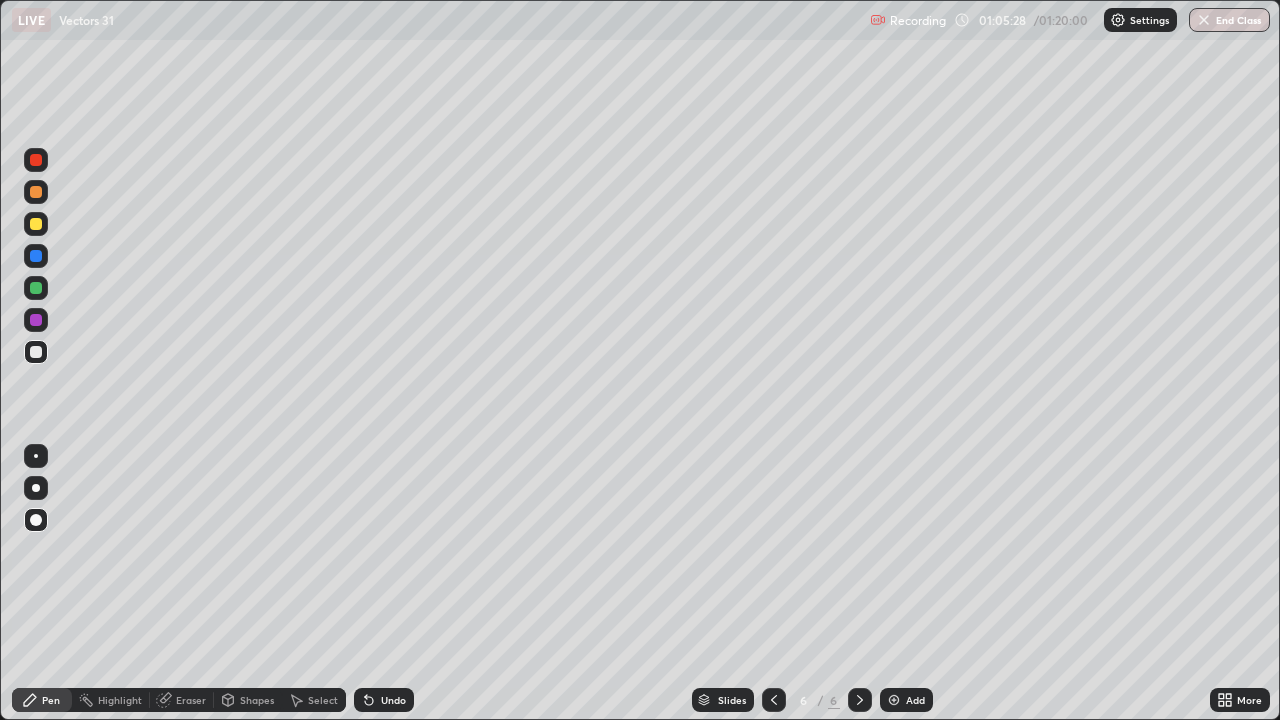 click on "Select" at bounding box center (323, 700) 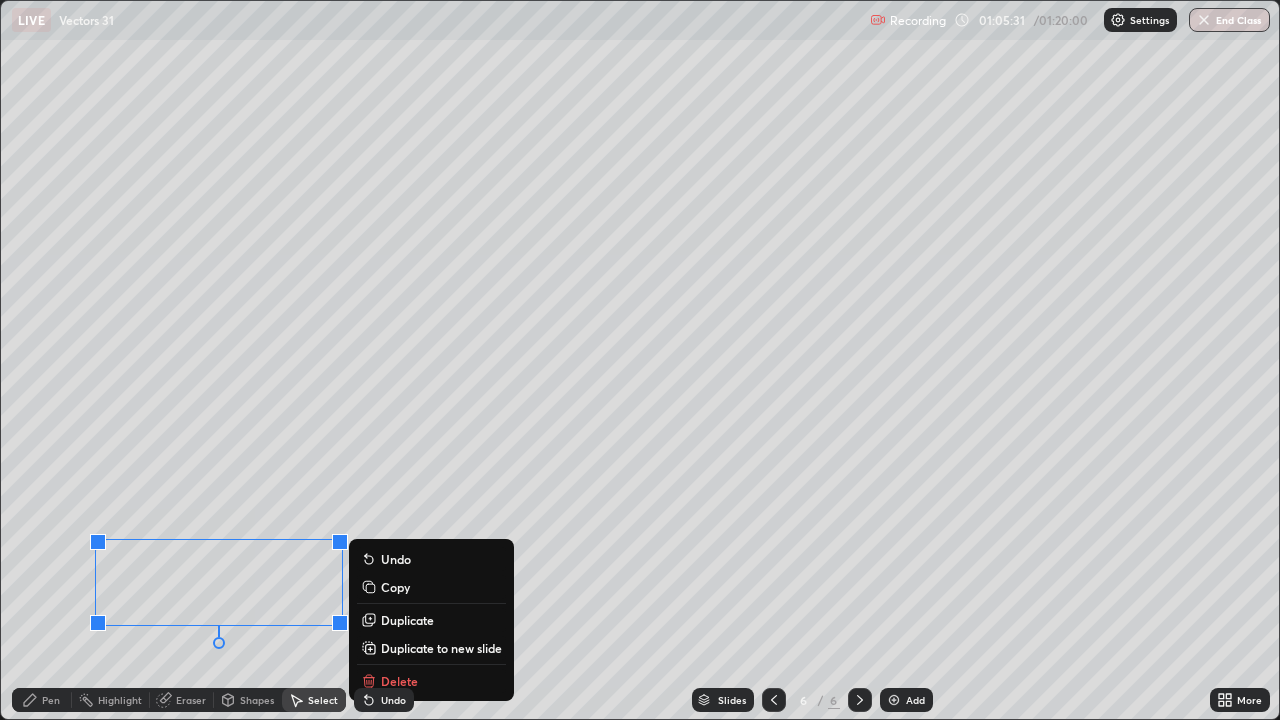 click on "Pen" at bounding box center [51, 700] 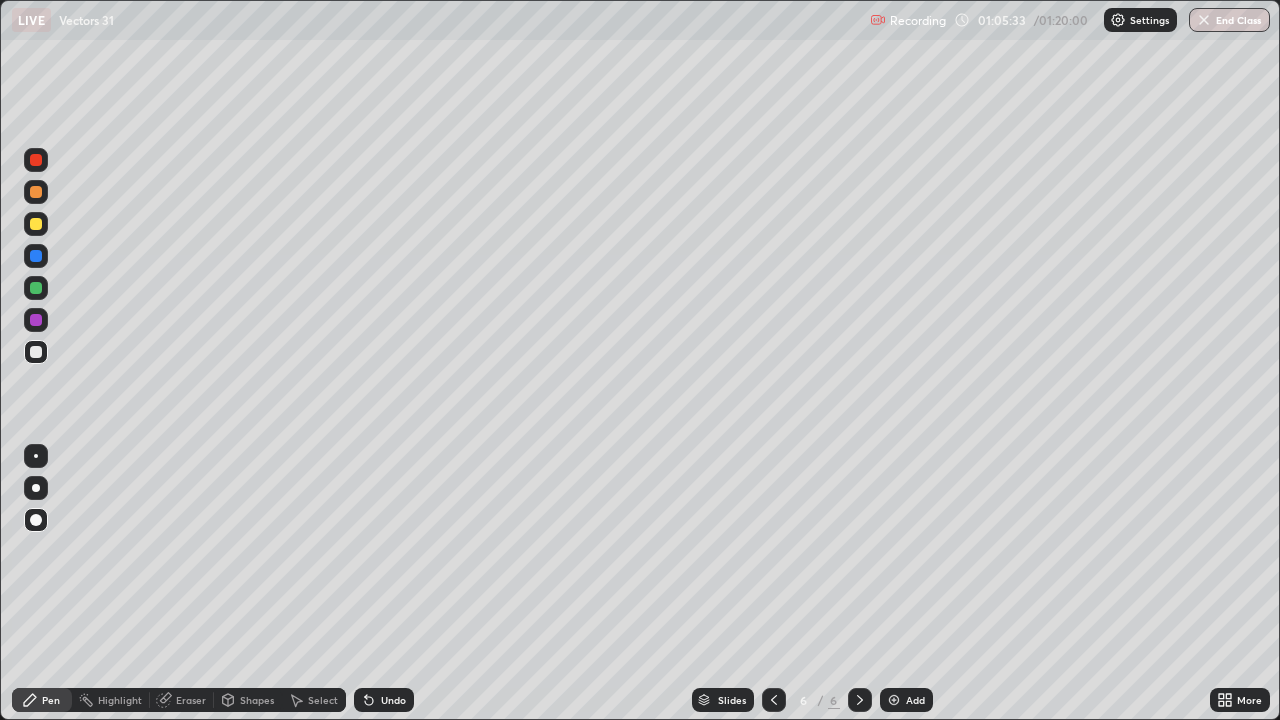 click at bounding box center (36, 520) 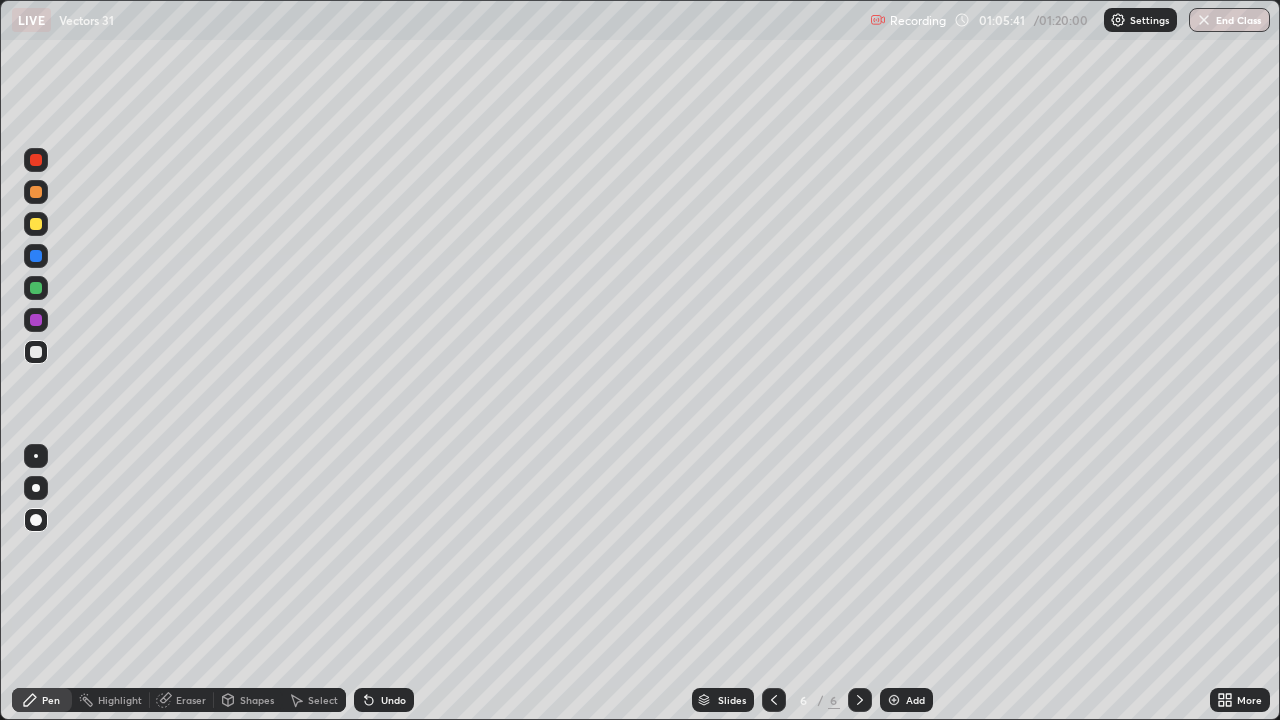 click at bounding box center (36, 320) 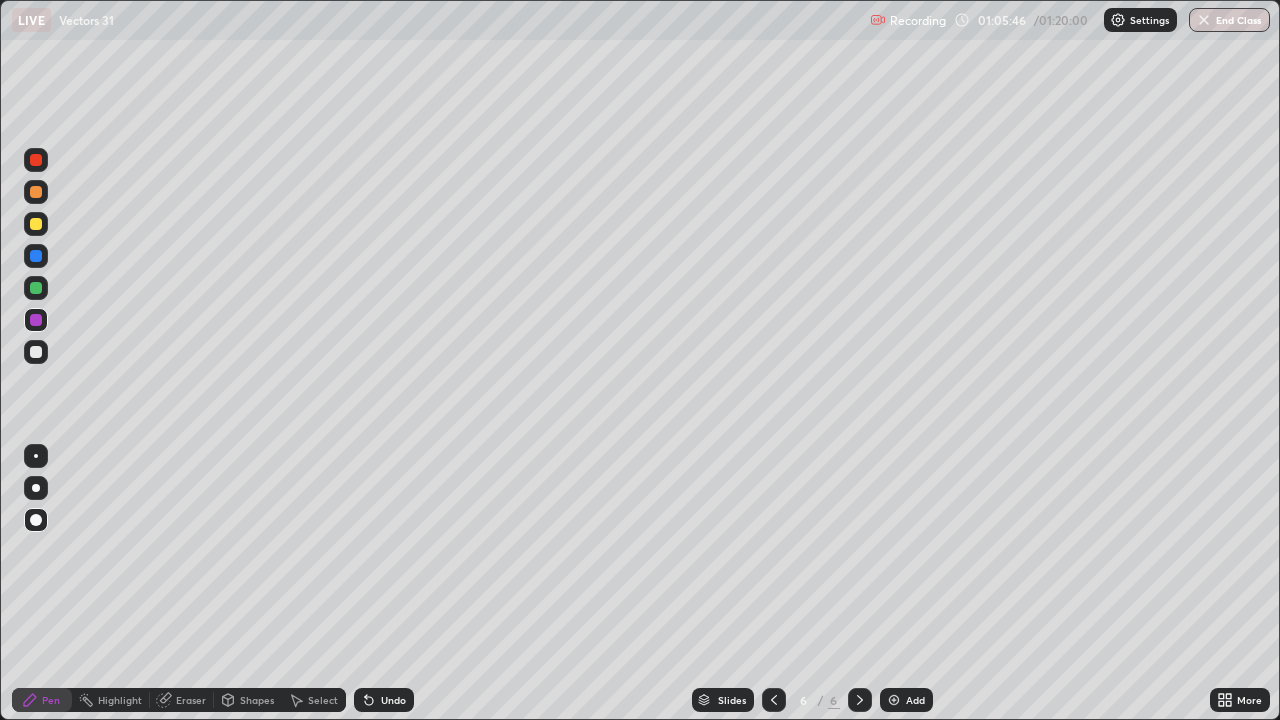 click at bounding box center [36, 352] 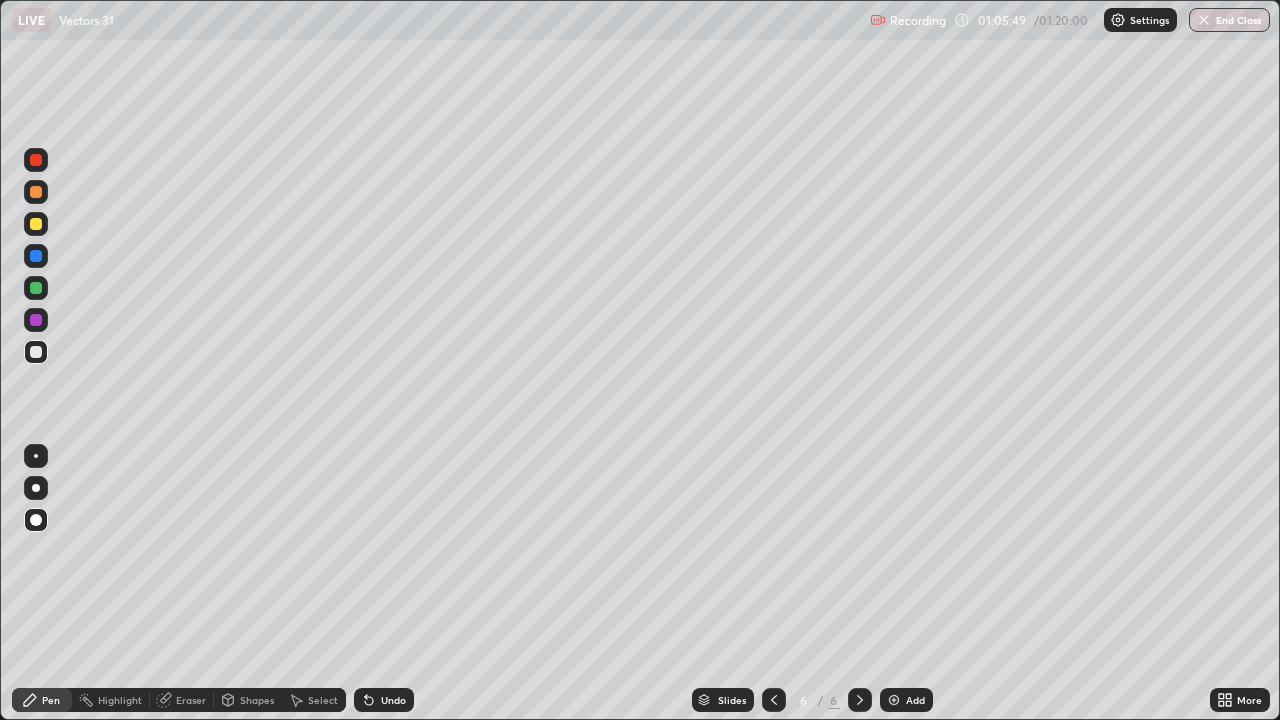 click at bounding box center (36, 320) 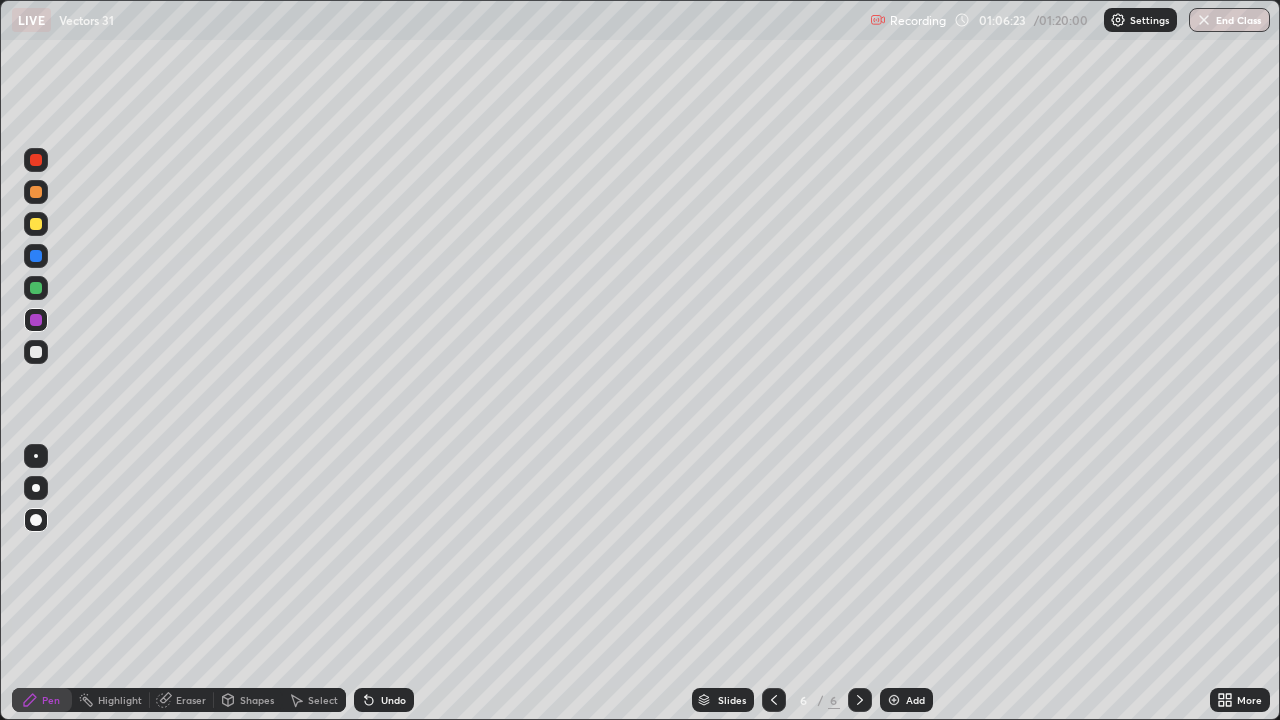 click at bounding box center [36, 352] 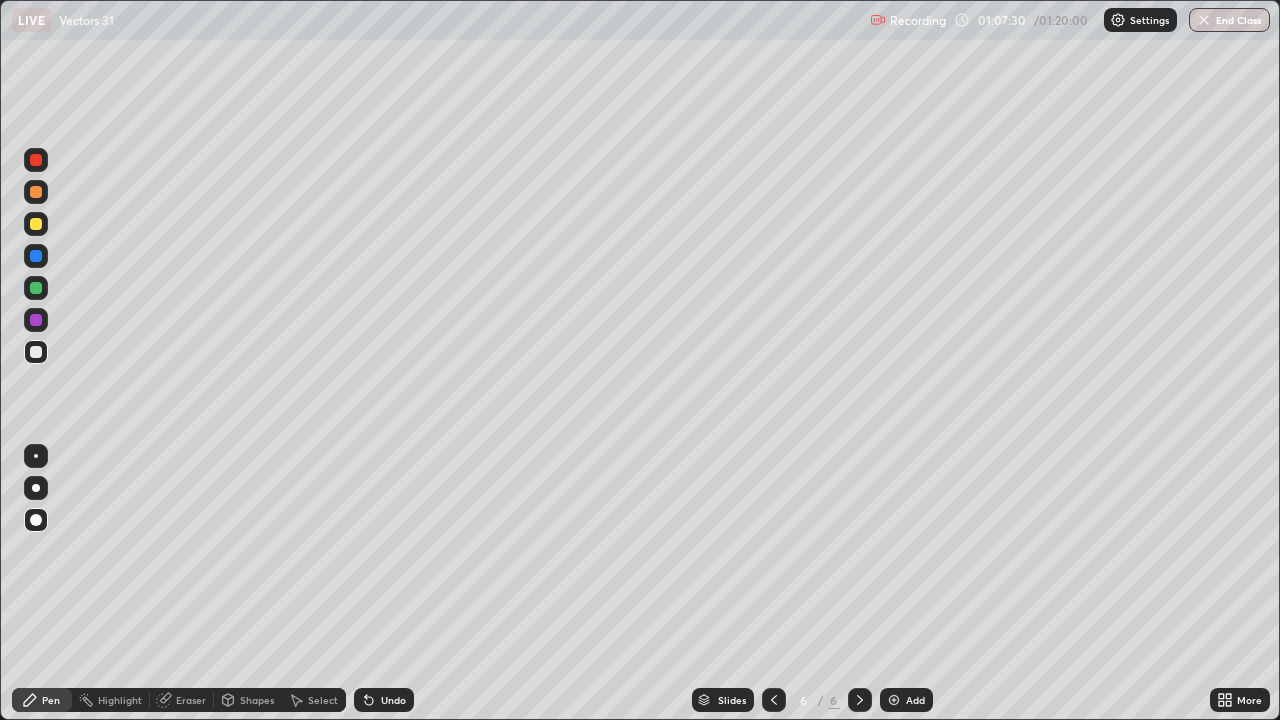 click on "Eraser" at bounding box center [191, 700] 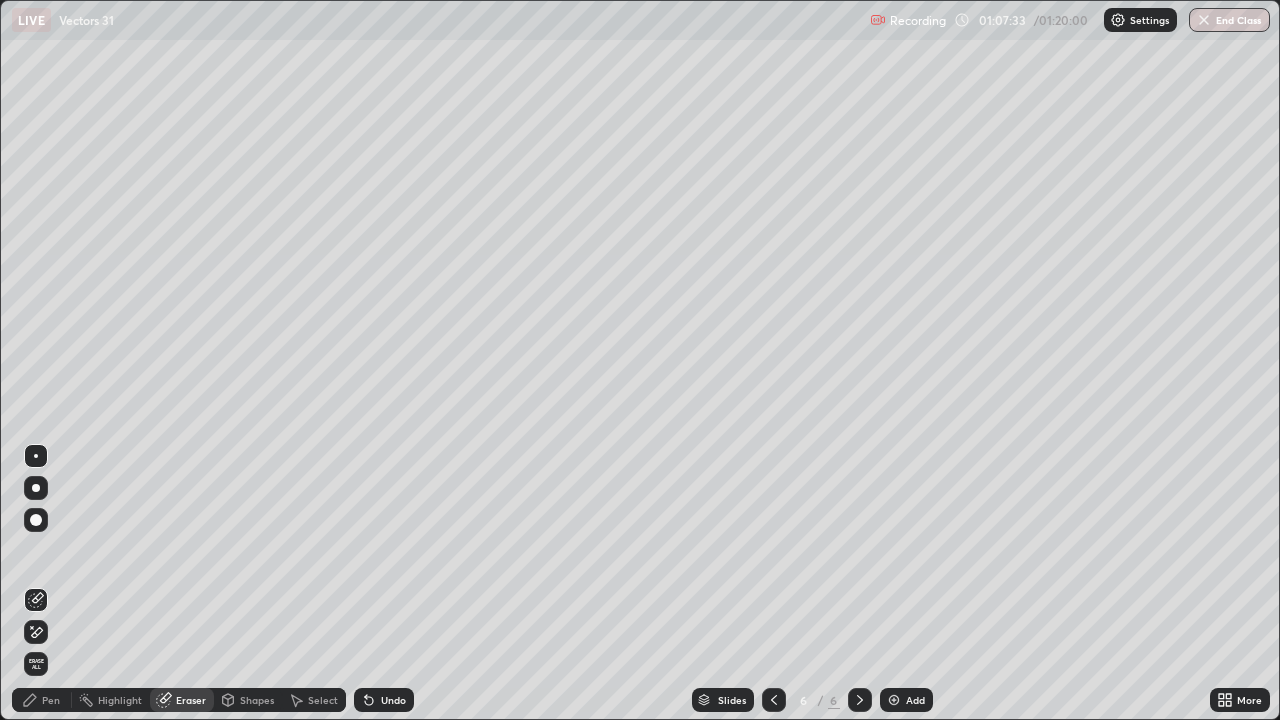 click on "Pen" at bounding box center [51, 700] 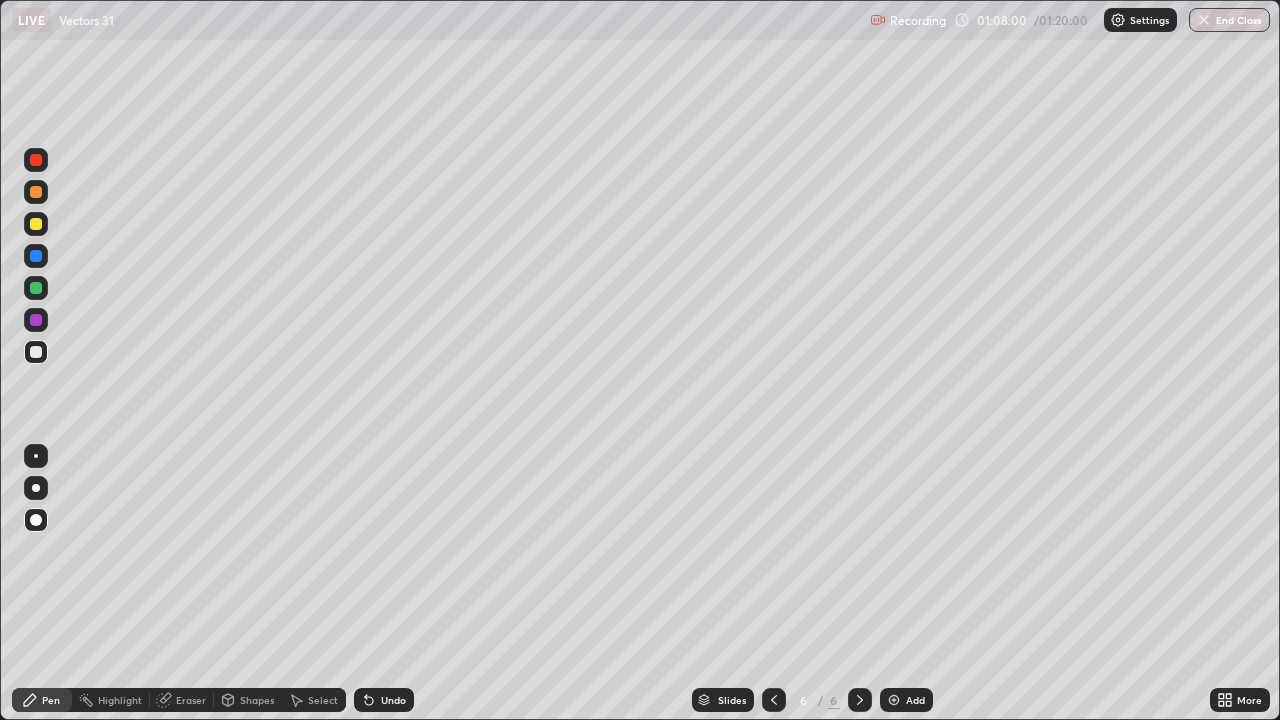 click on "Undo" at bounding box center [393, 700] 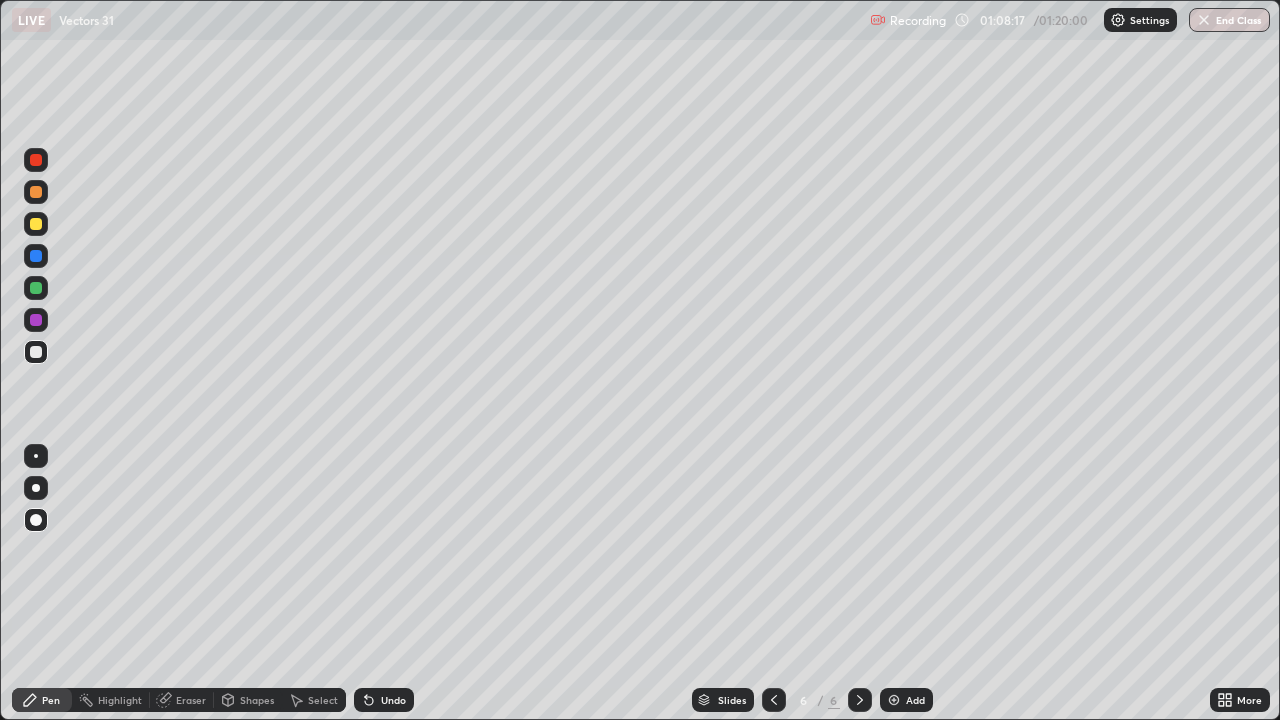 click on "Eraser" at bounding box center (191, 700) 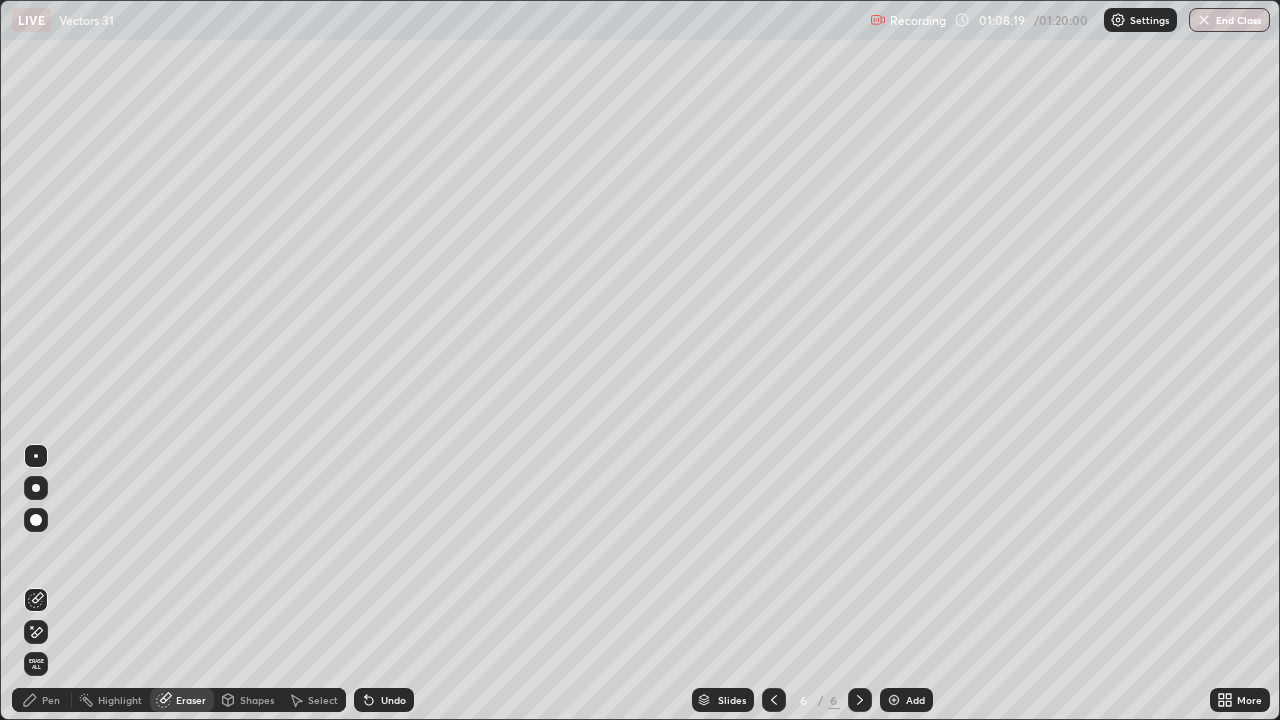 click on "Pen" at bounding box center [42, 700] 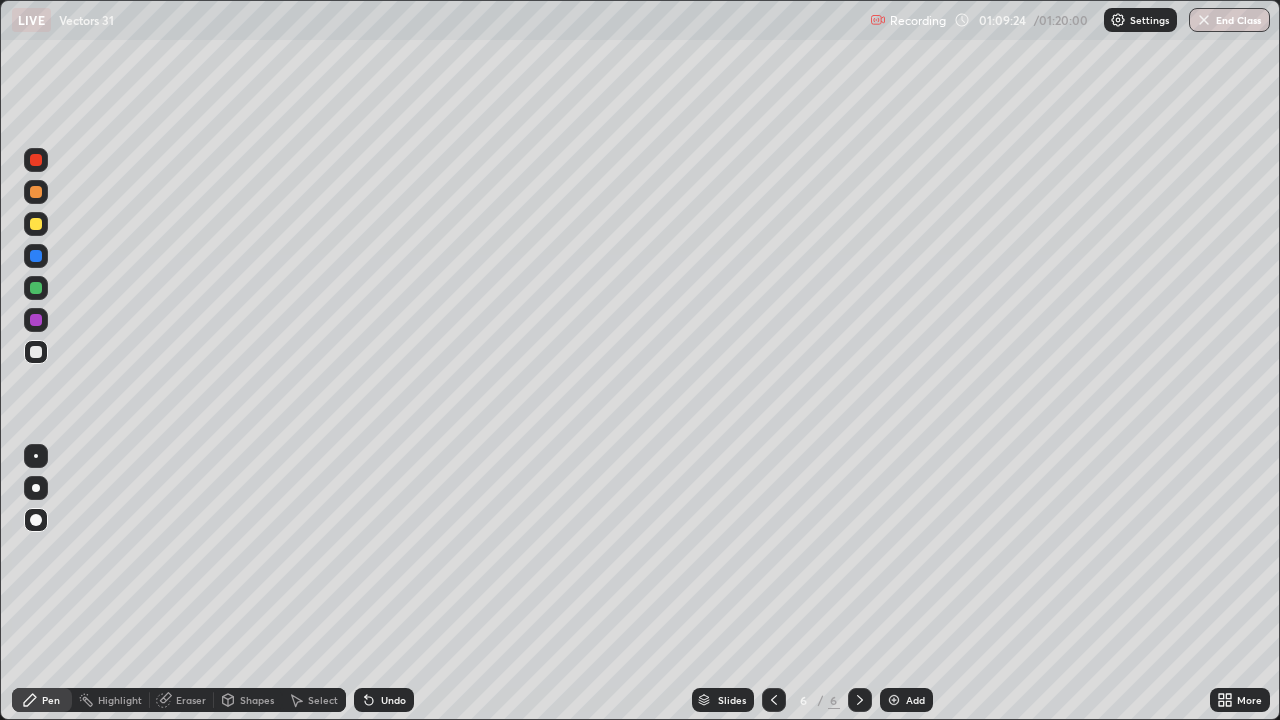 click at bounding box center [36, 256] 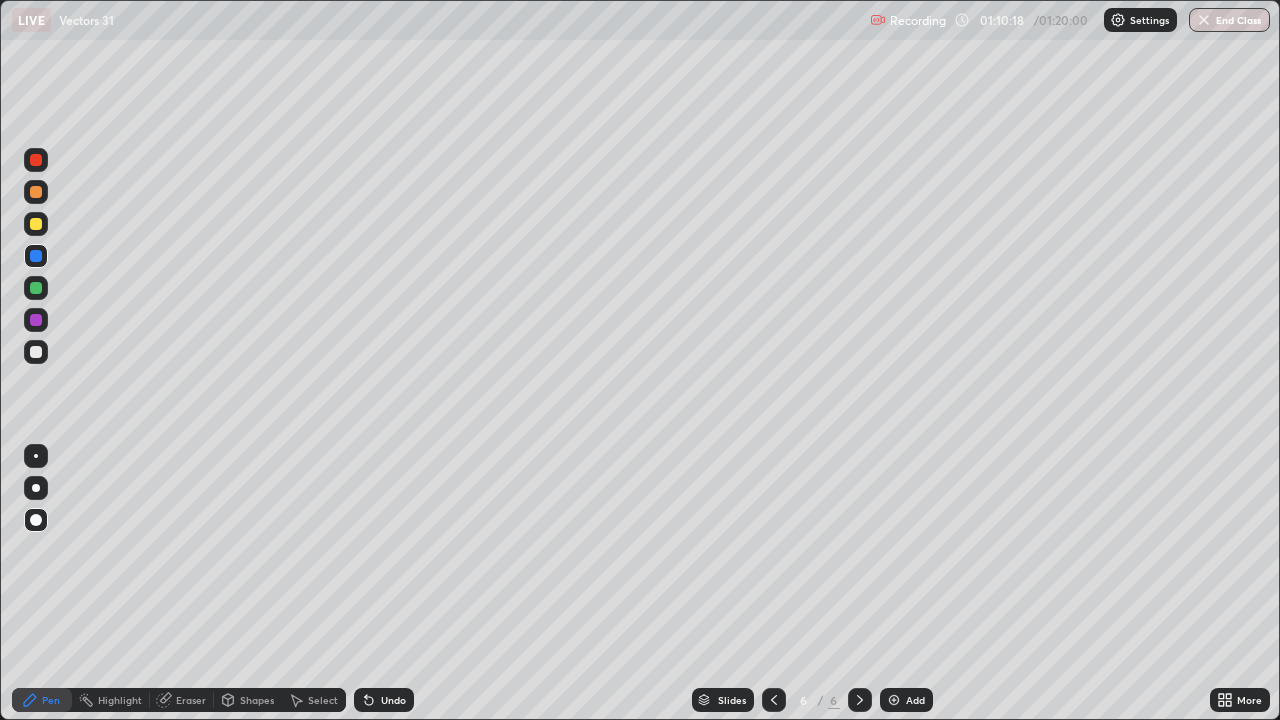 click 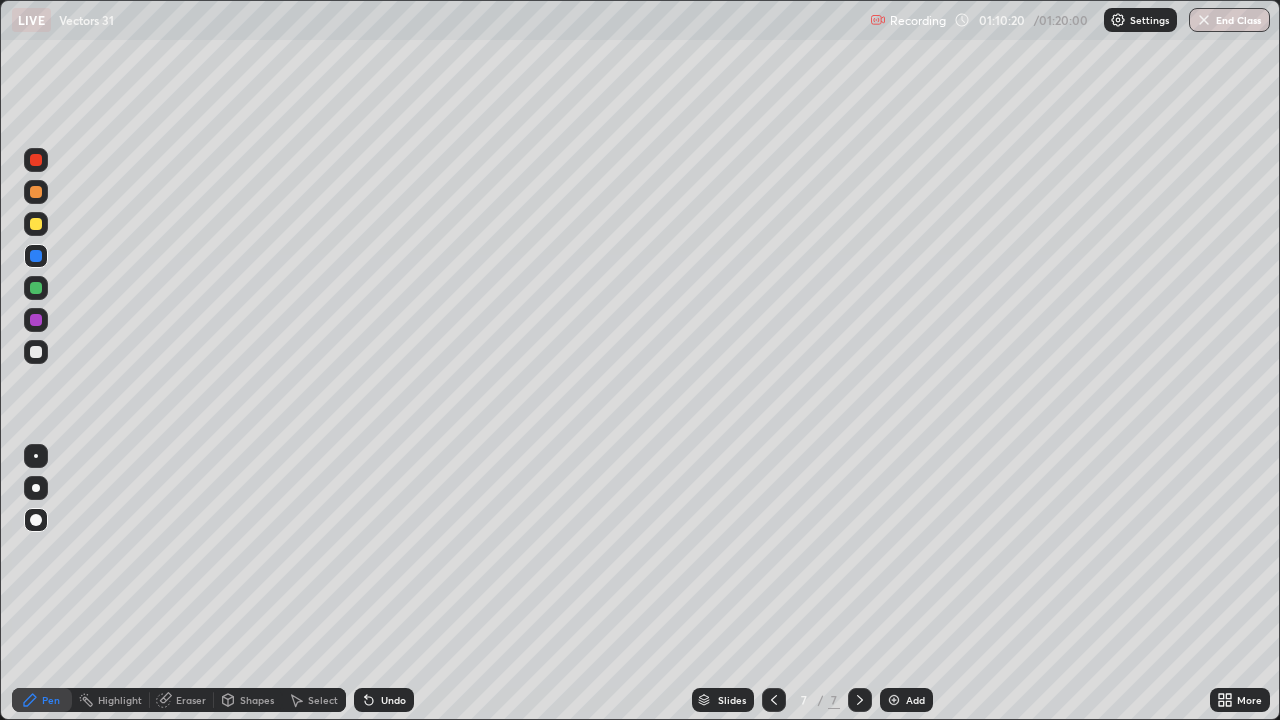 click at bounding box center [36, 352] 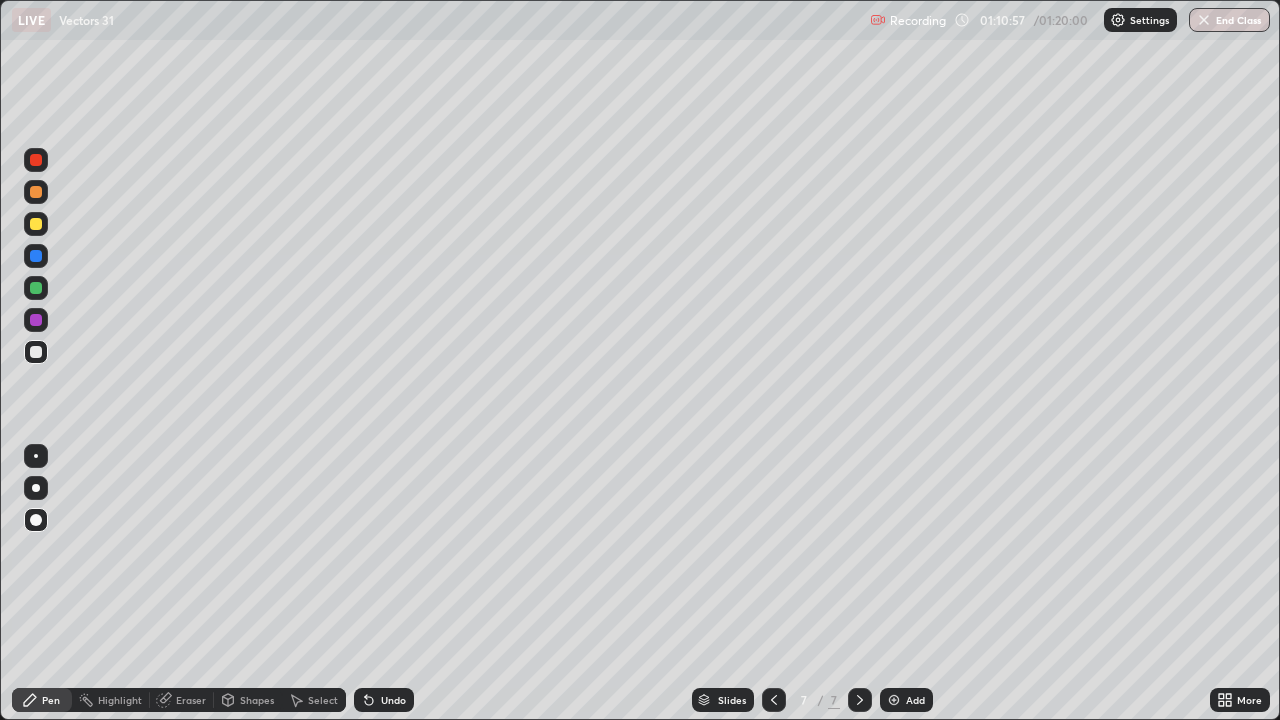 click on "Eraser" at bounding box center [191, 700] 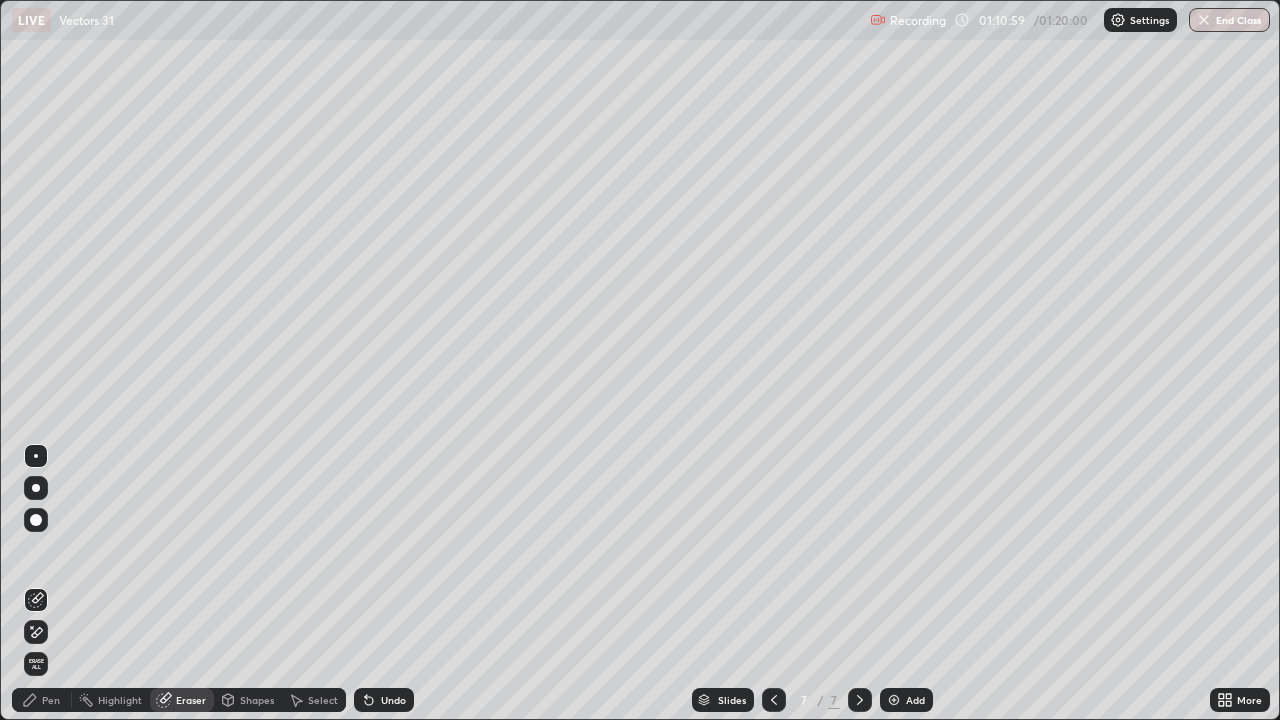 click on "Pen" at bounding box center [51, 700] 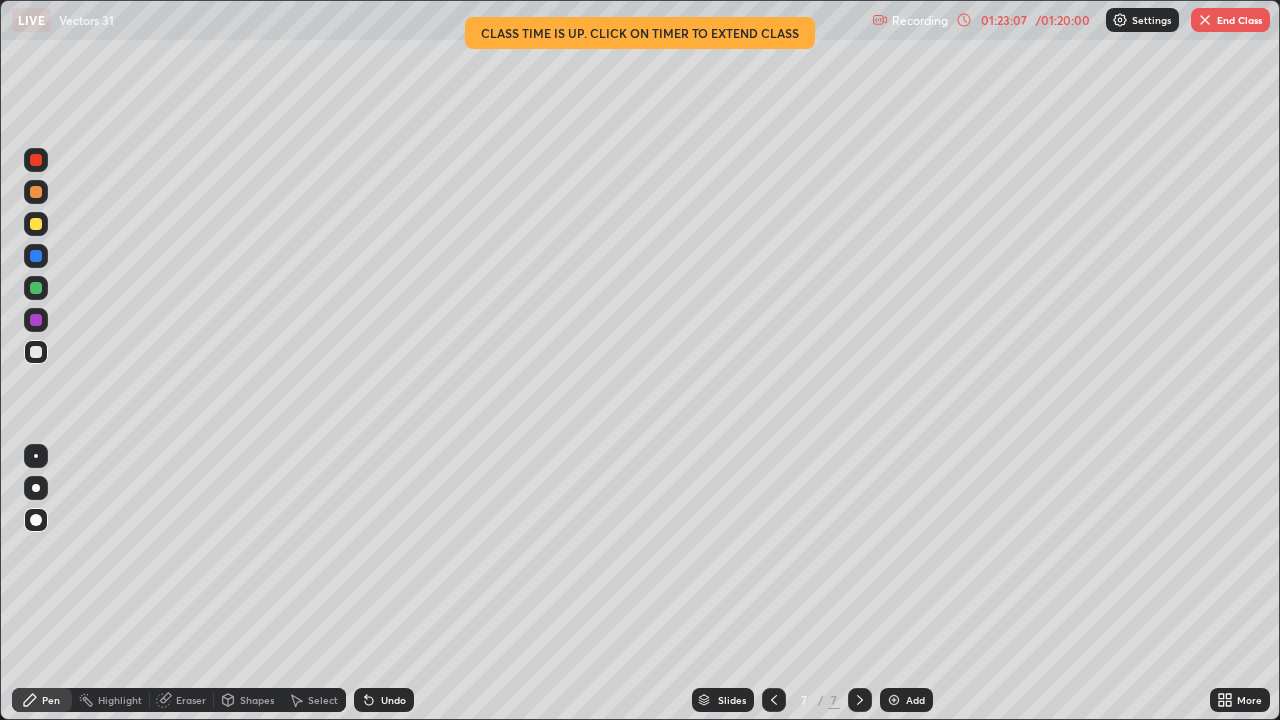 click on "End Class" at bounding box center (1230, 20) 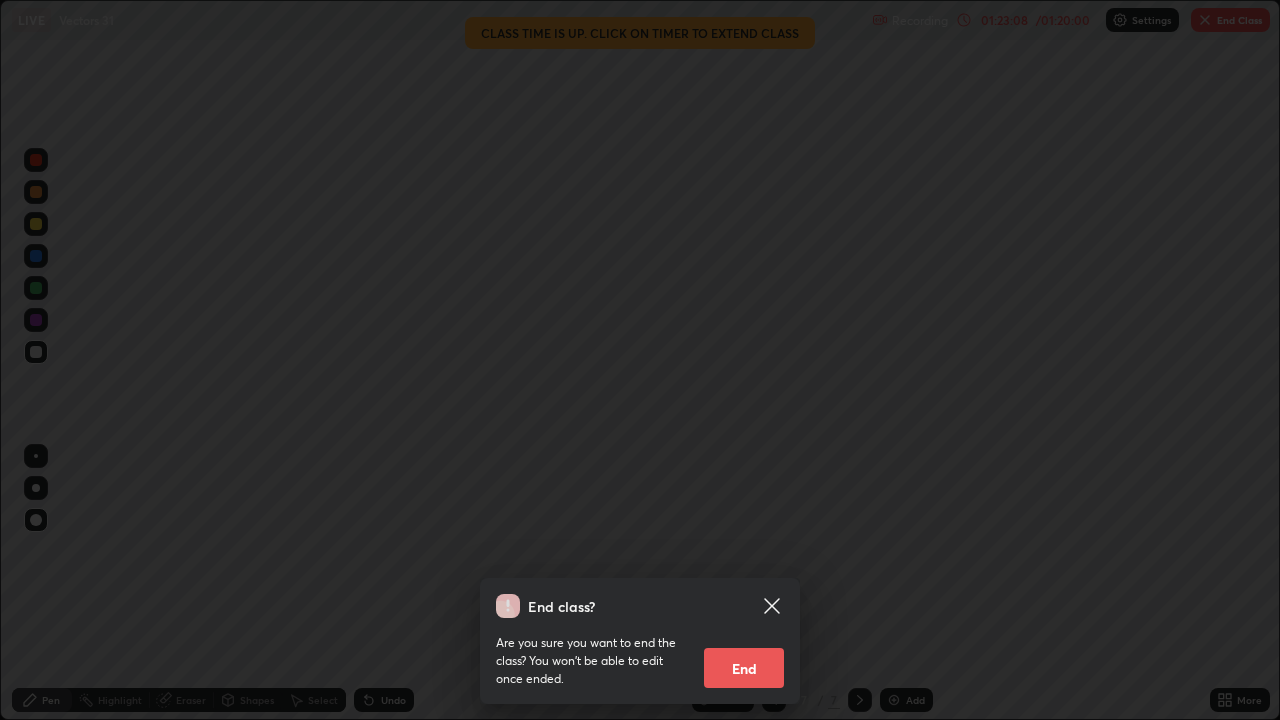 click on "End" at bounding box center (744, 668) 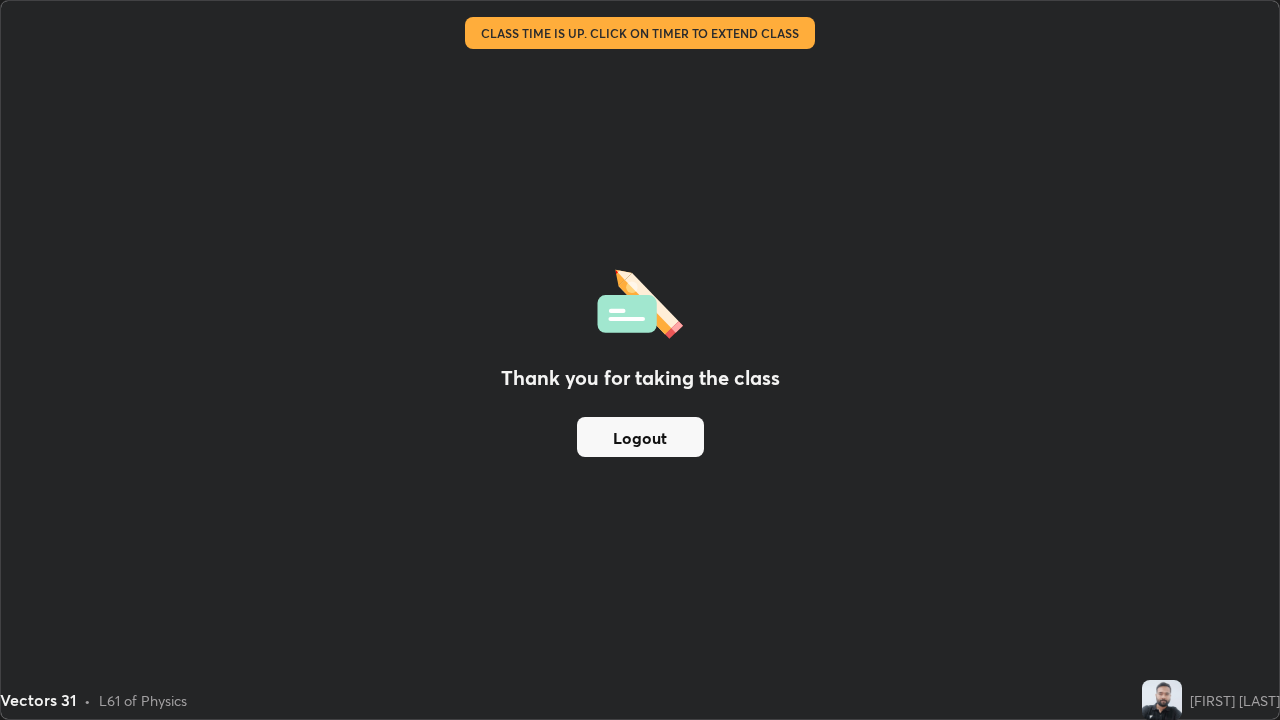 click on "Logout" at bounding box center (640, 437) 